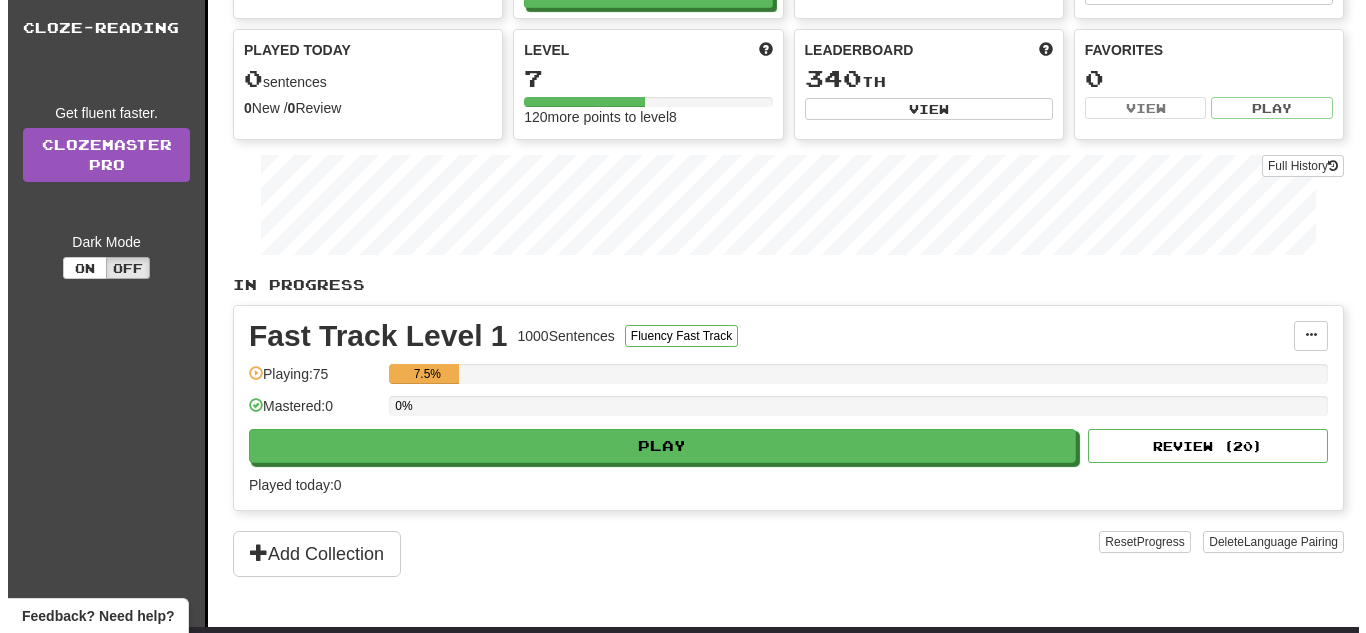 scroll, scrollTop: 186, scrollLeft: 0, axis: vertical 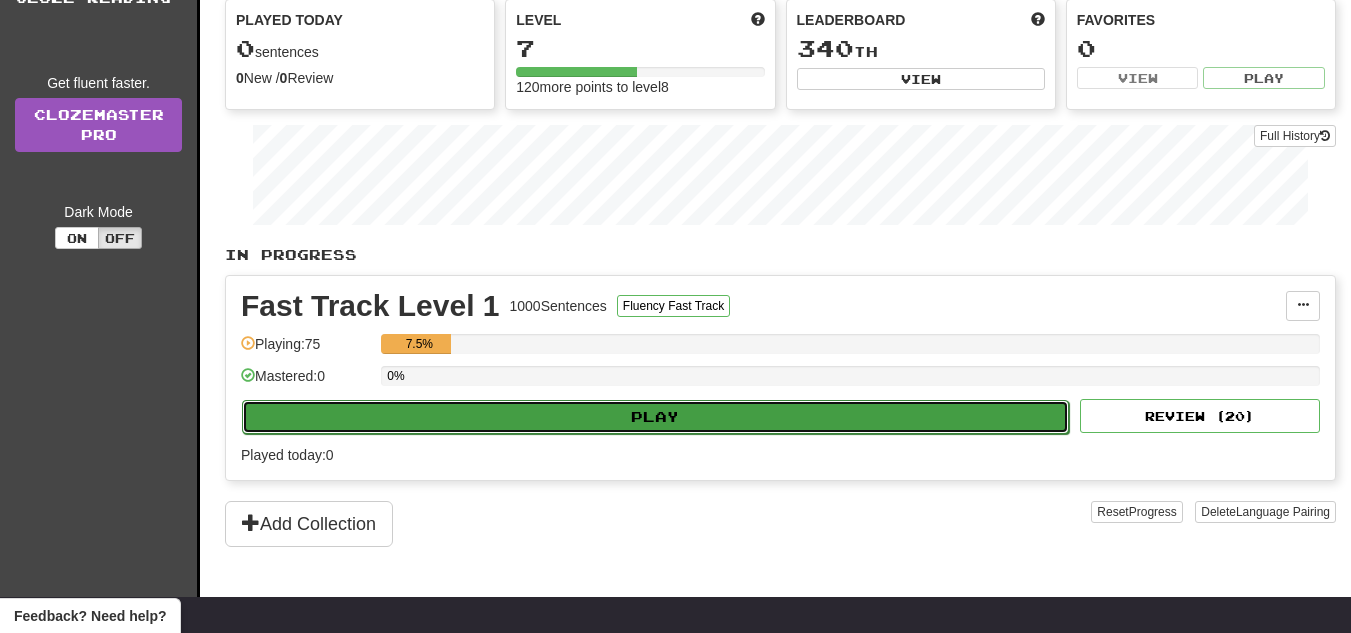 click on "Play" at bounding box center [655, 417] 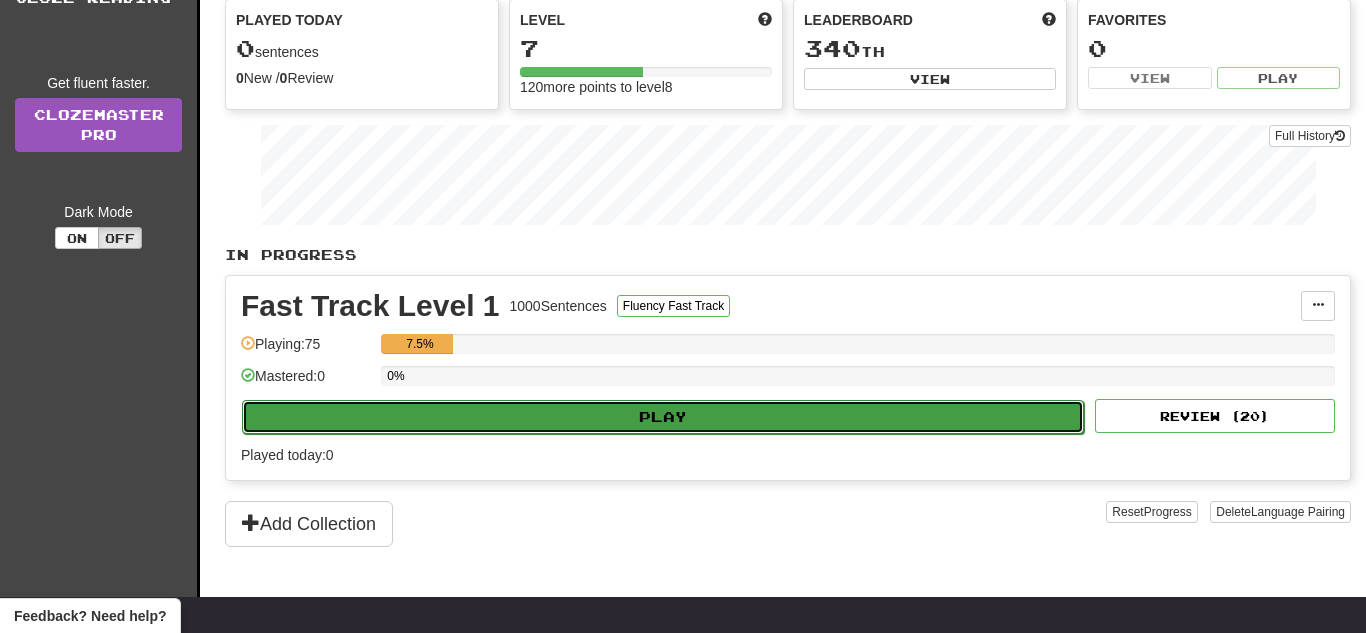 select on "**" 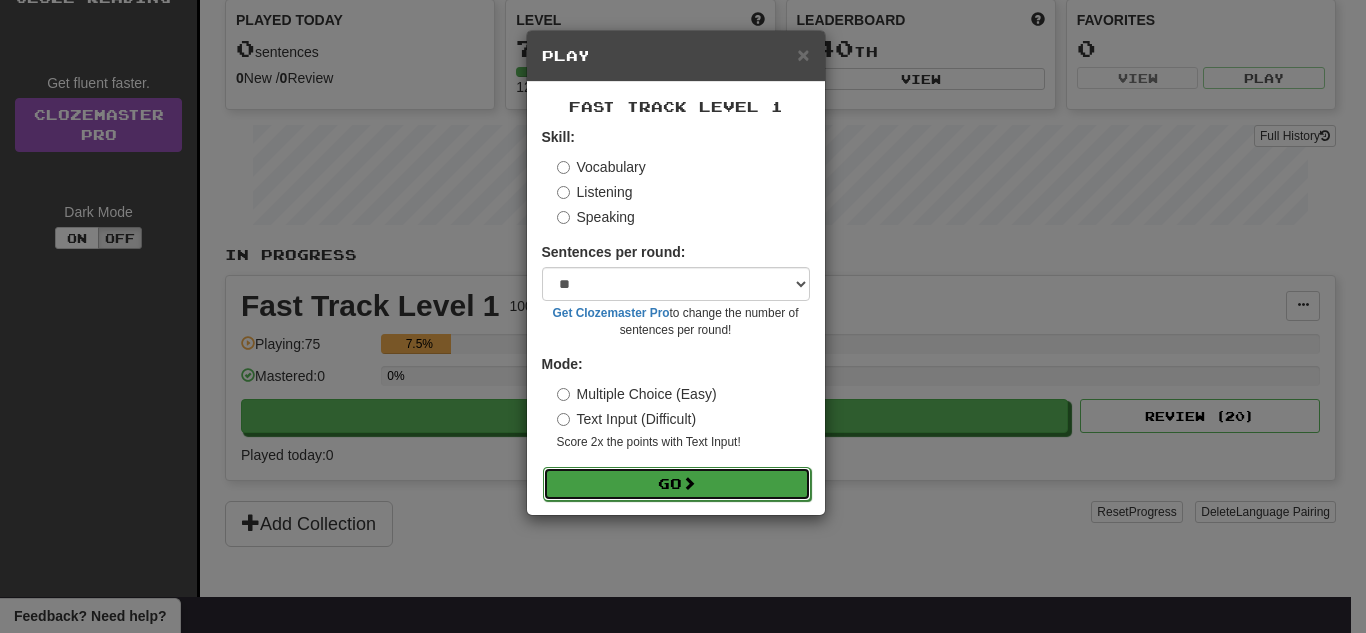 click on "Go" at bounding box center [677, 484] 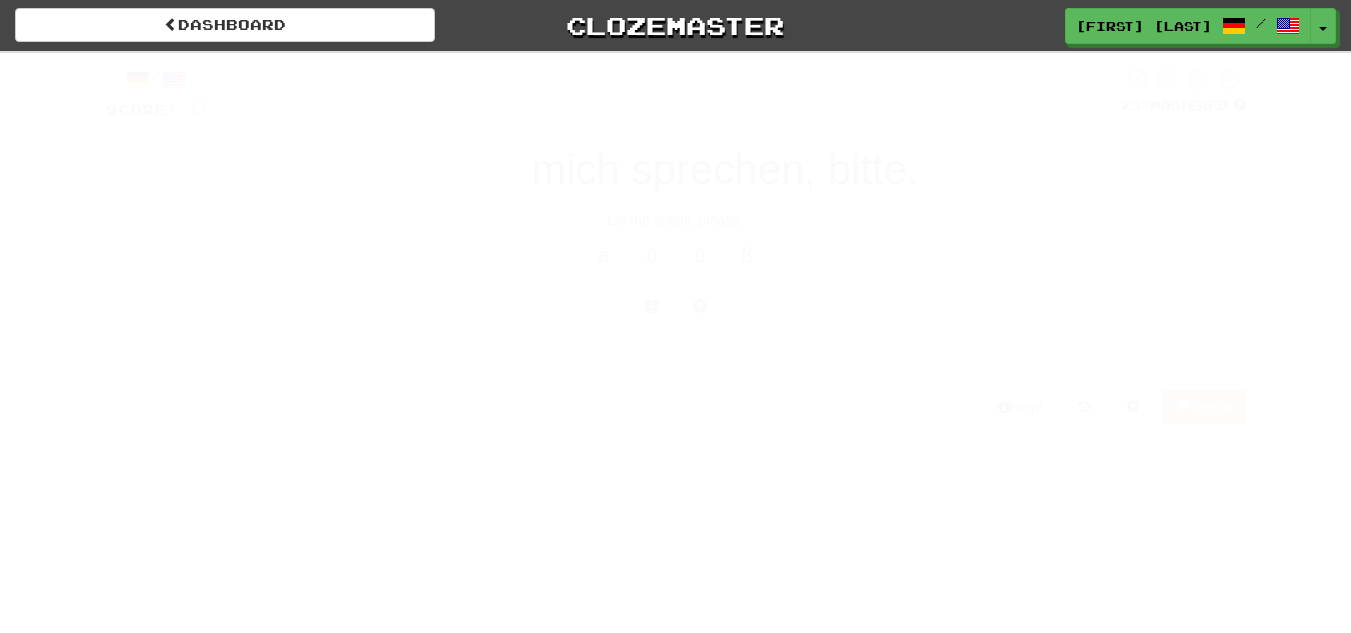 scroll, scrollTop: 0, scrollLeft: 0, axis: both 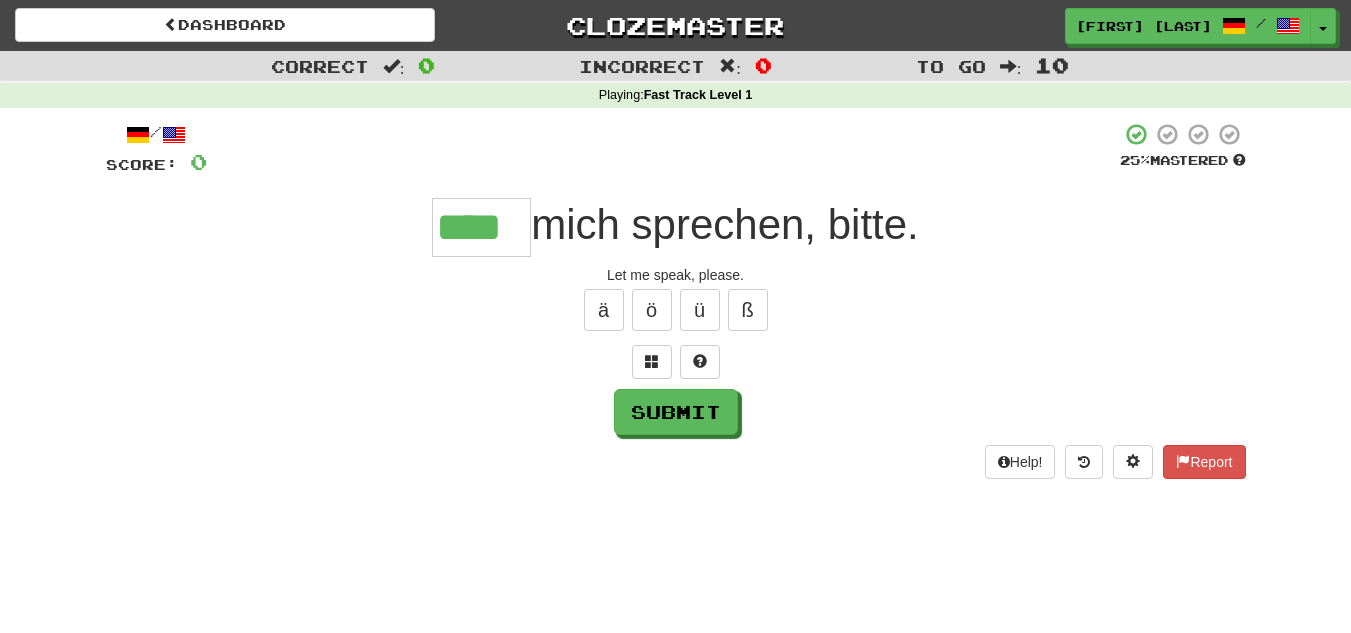 type on "****" 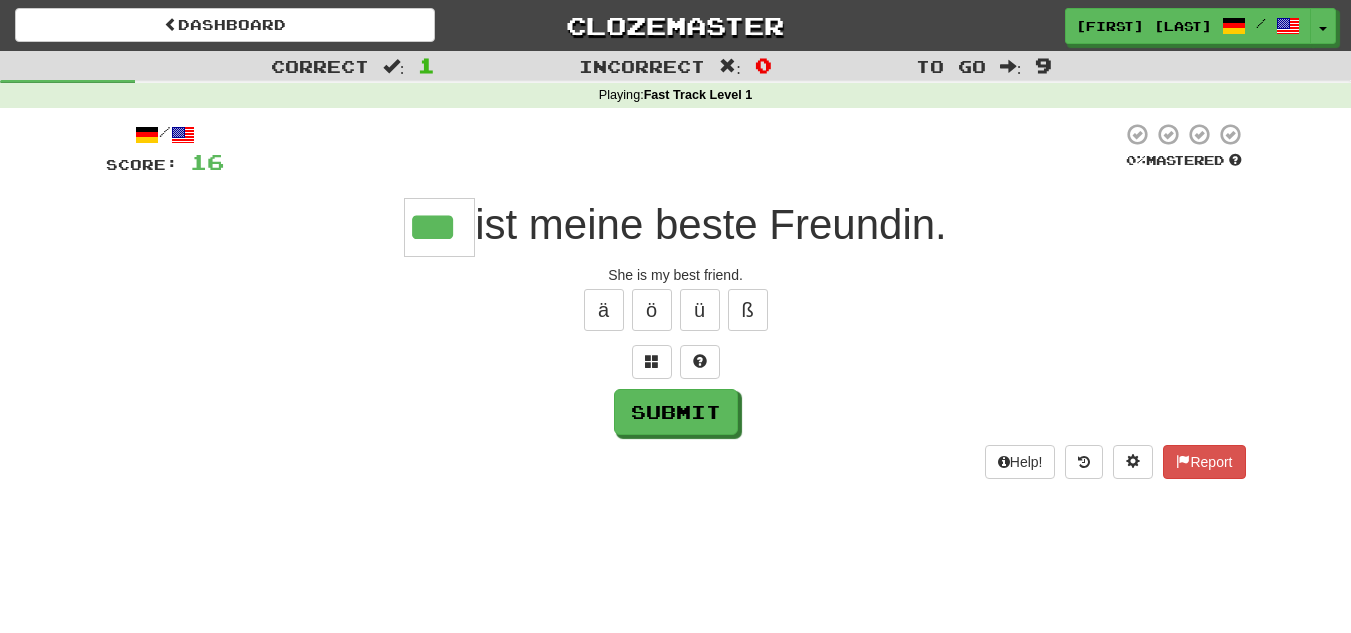 type on "***" 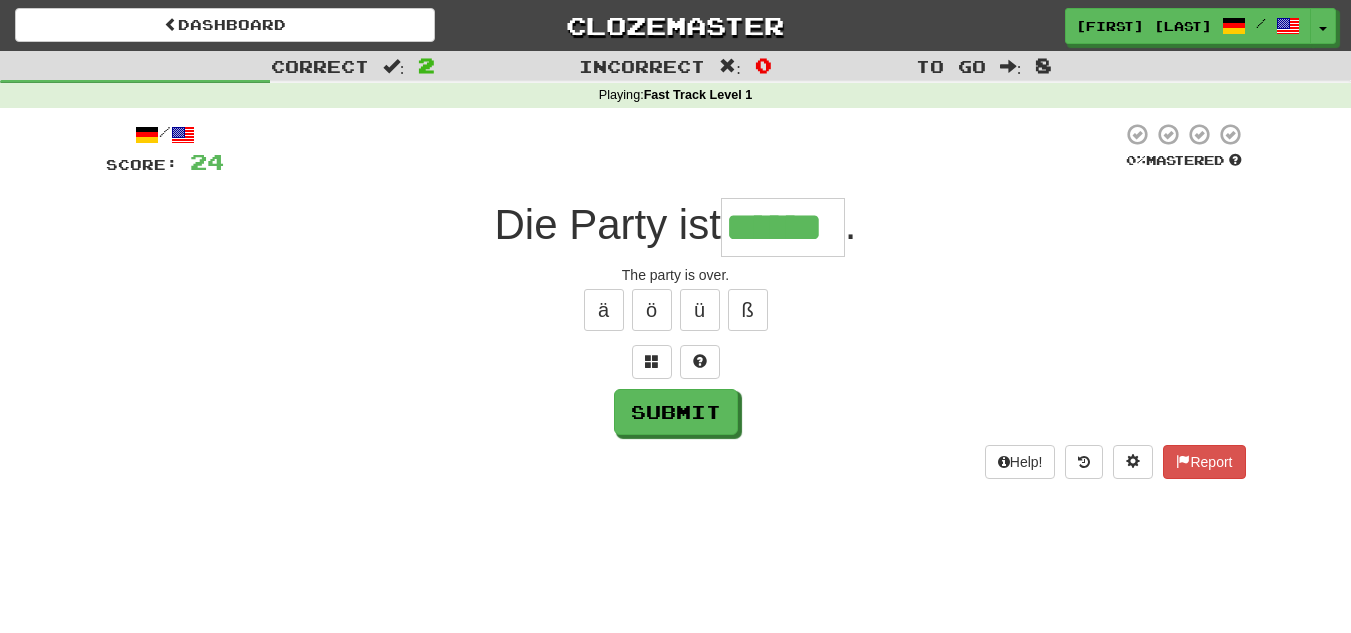 type on "******" 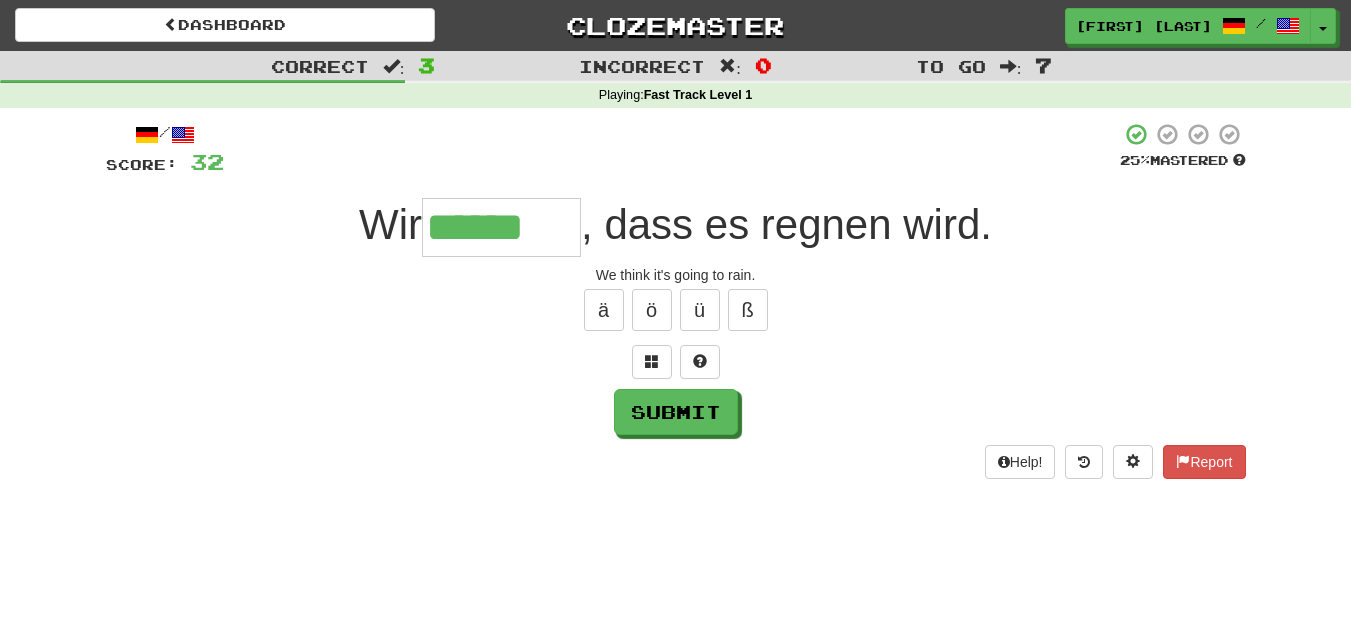 type on "*******" 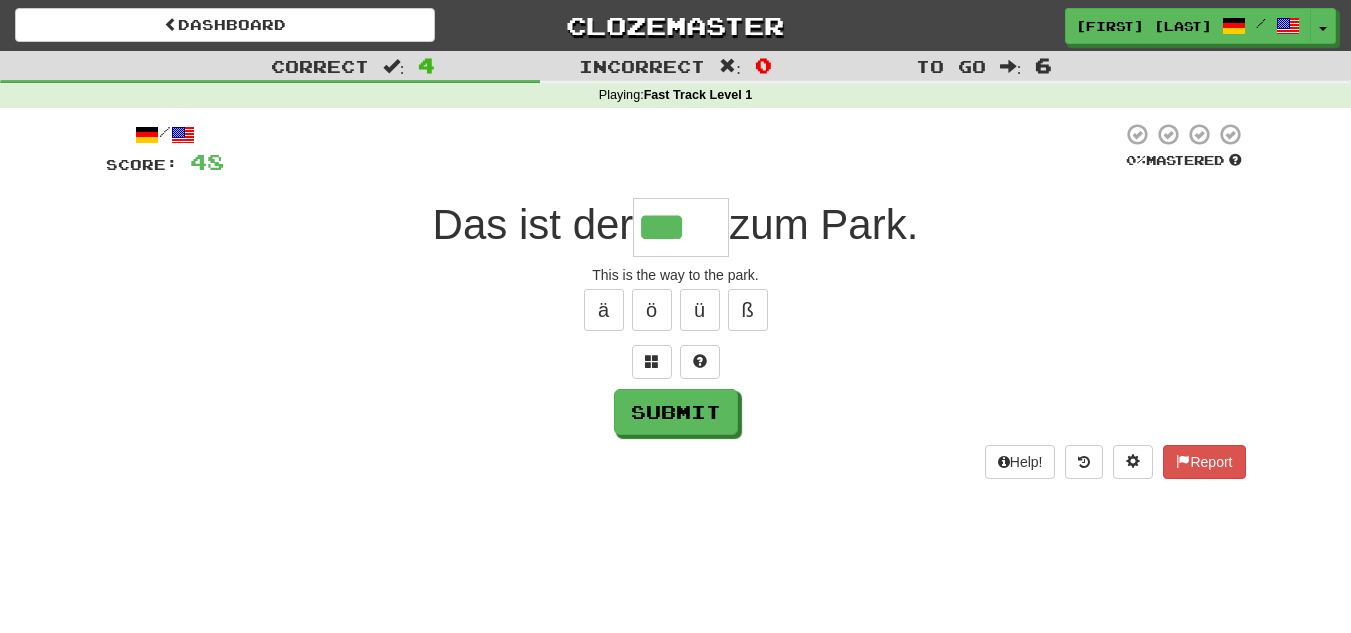 type on "***" 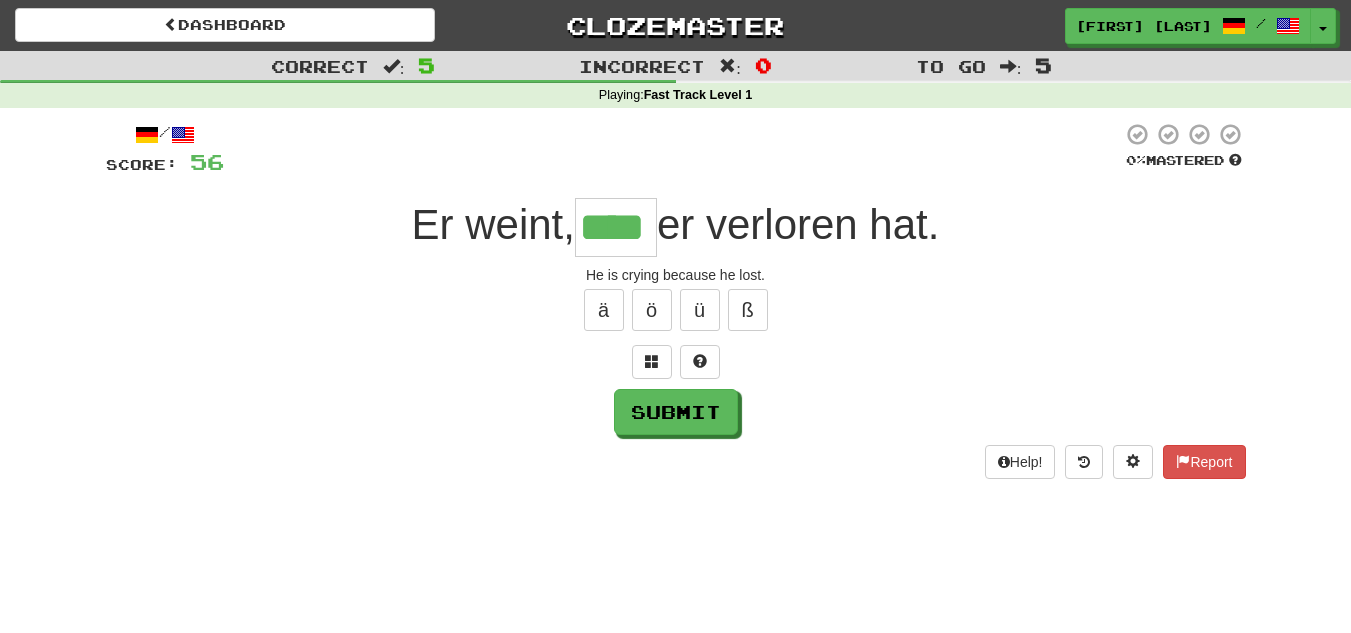 type on "****" 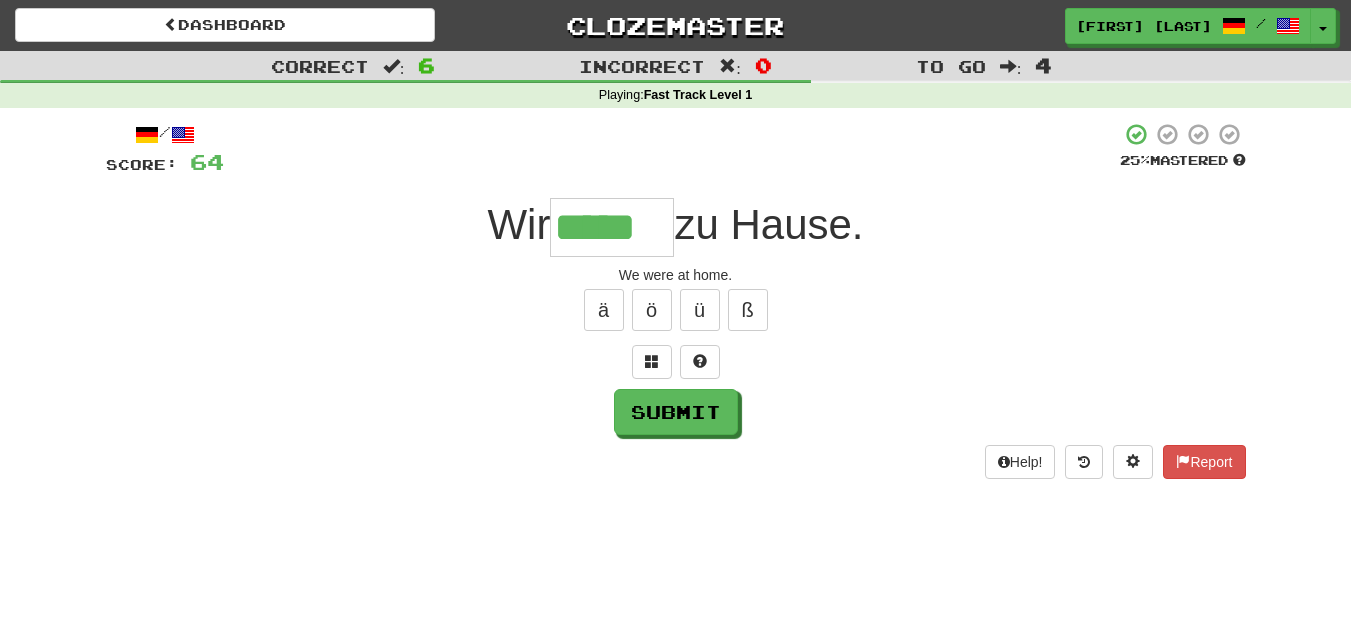 type on "*****" 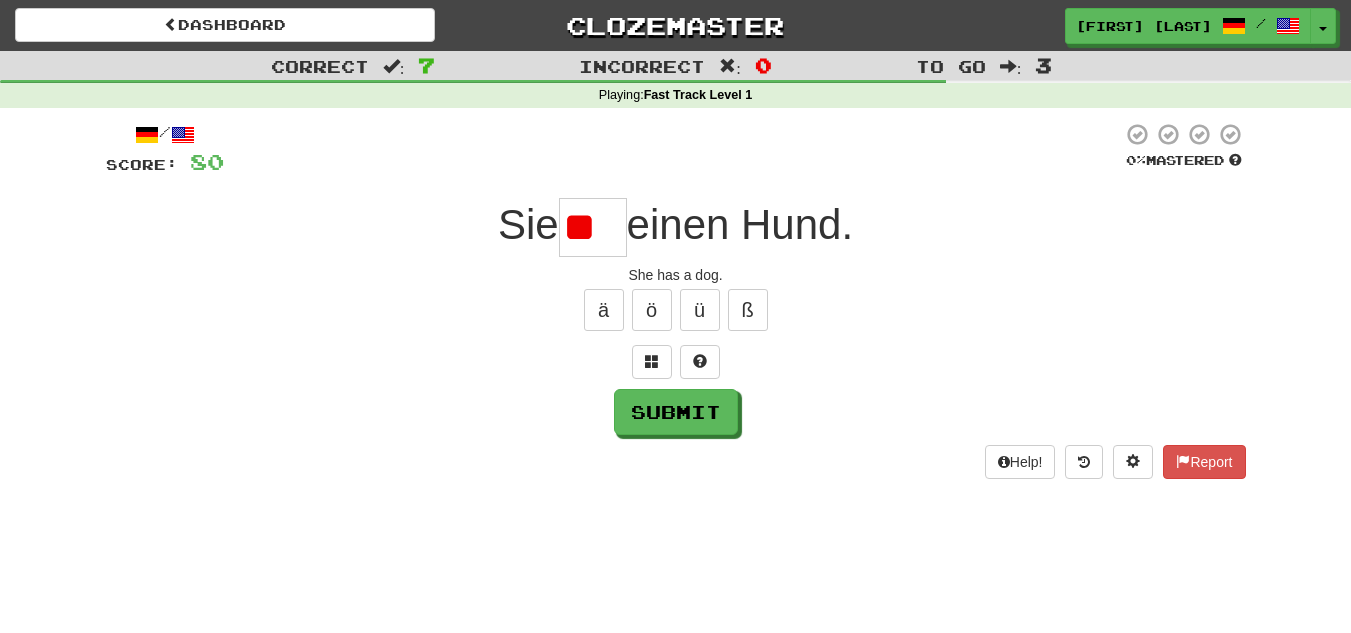 type on "*" 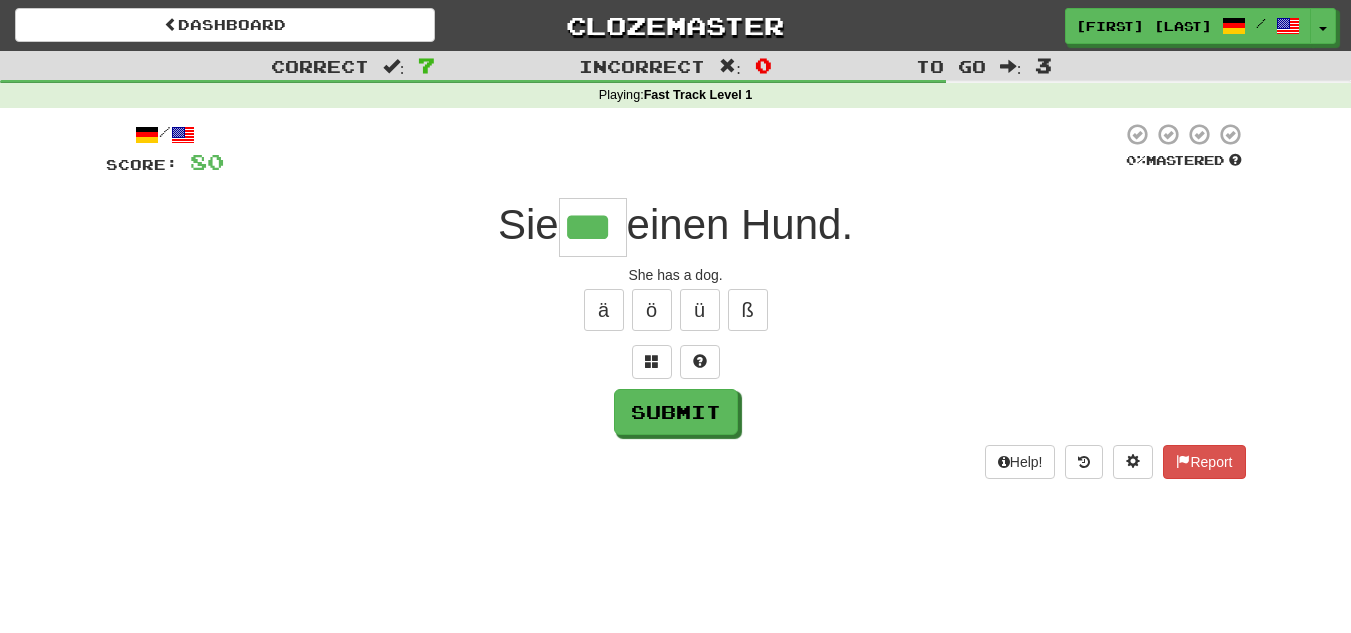 type on "***" 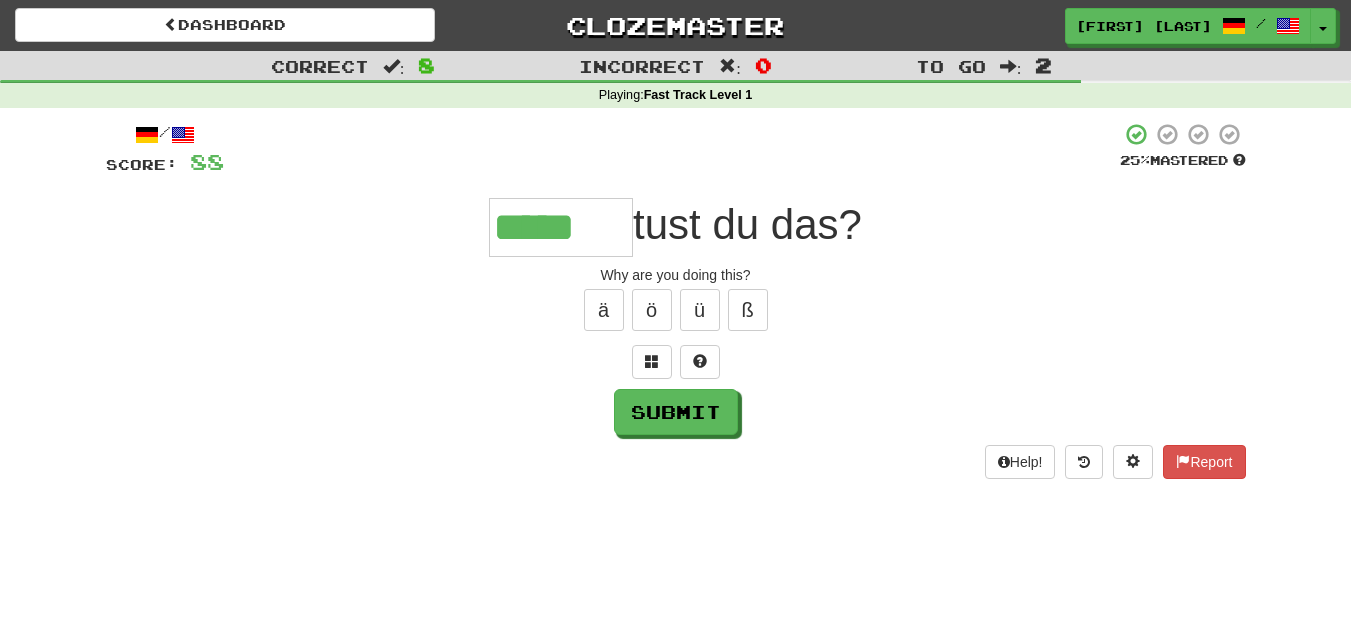 type on "*****" 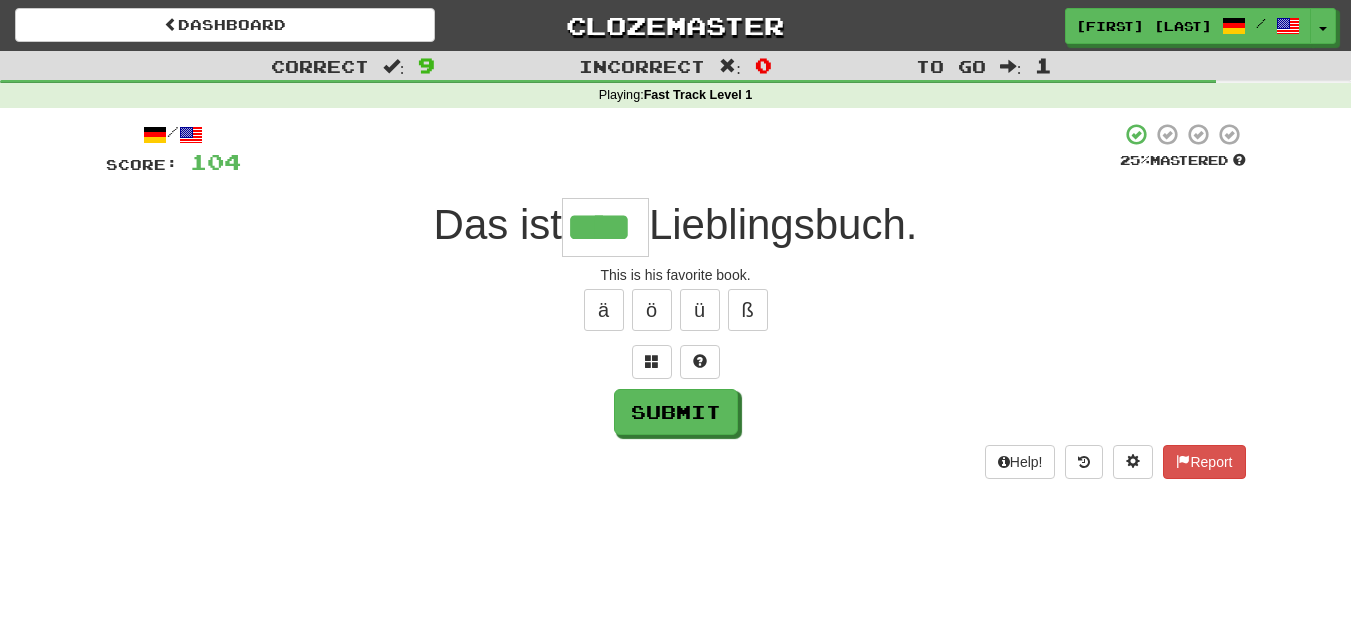 type on "****" 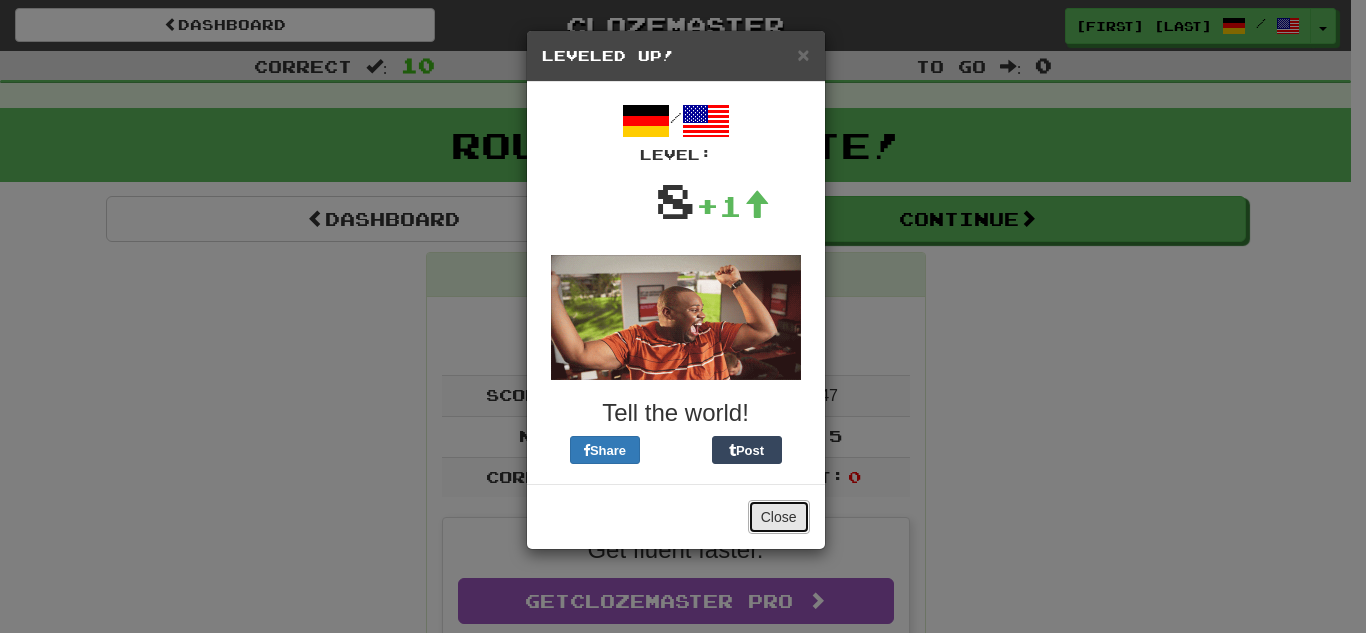 click on "Close" at bounding box center [779, 517] 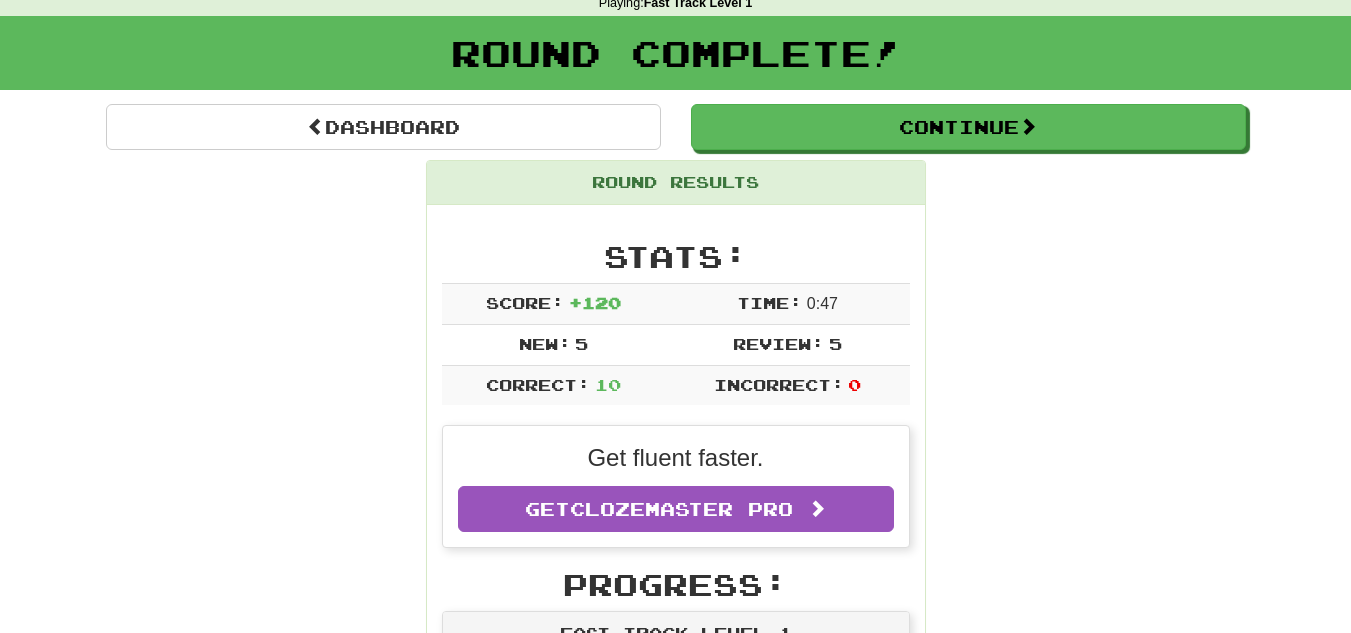 scroll, scrollTop: 0, scrollLeft: 0, axis: both 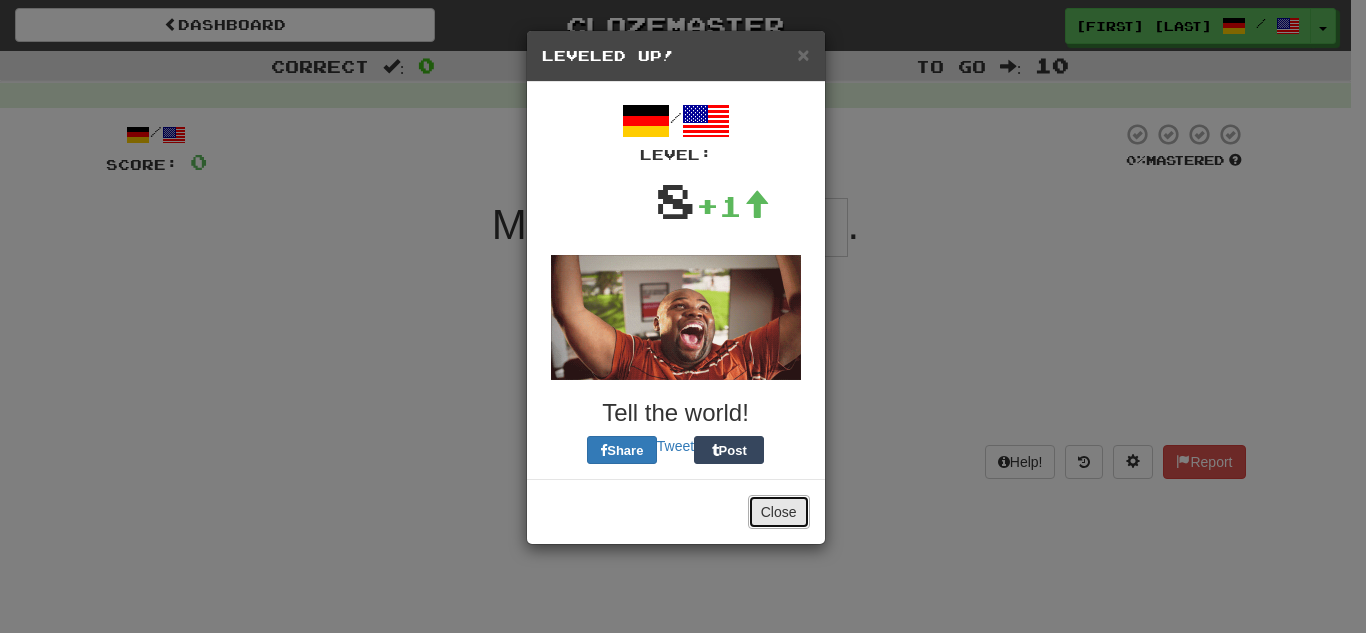 click on "Close" at bounding box center (779, 512) 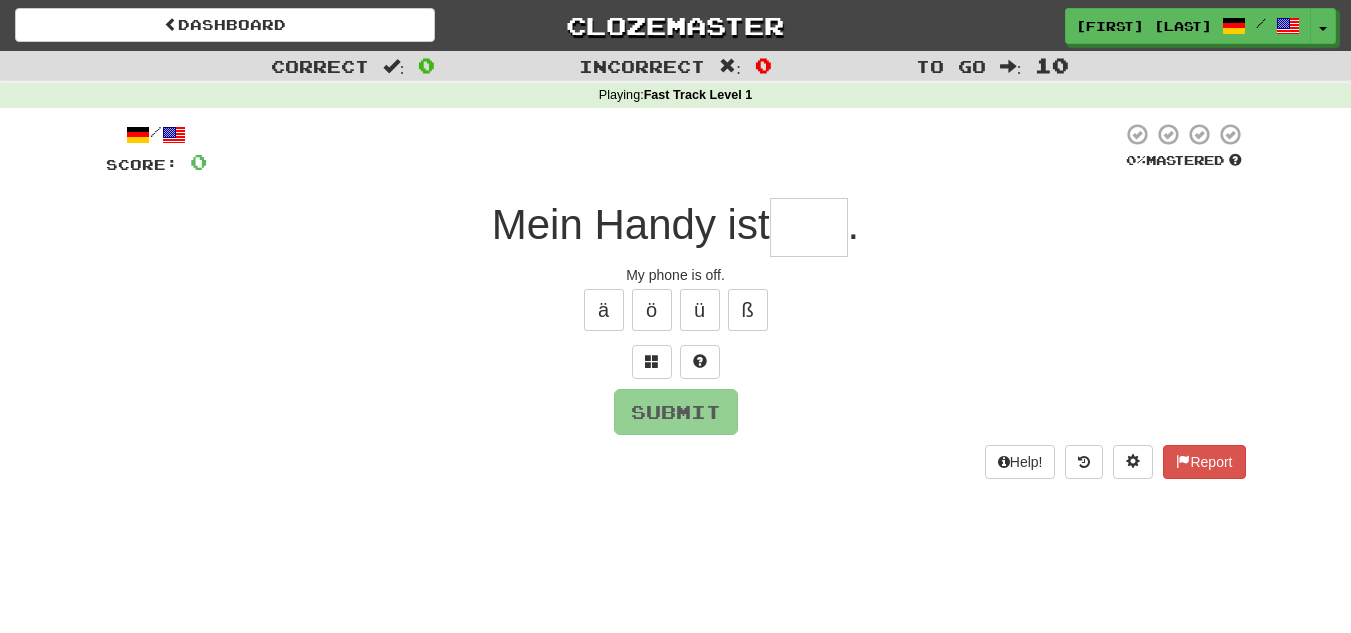 click at bounding box center [809, 227] 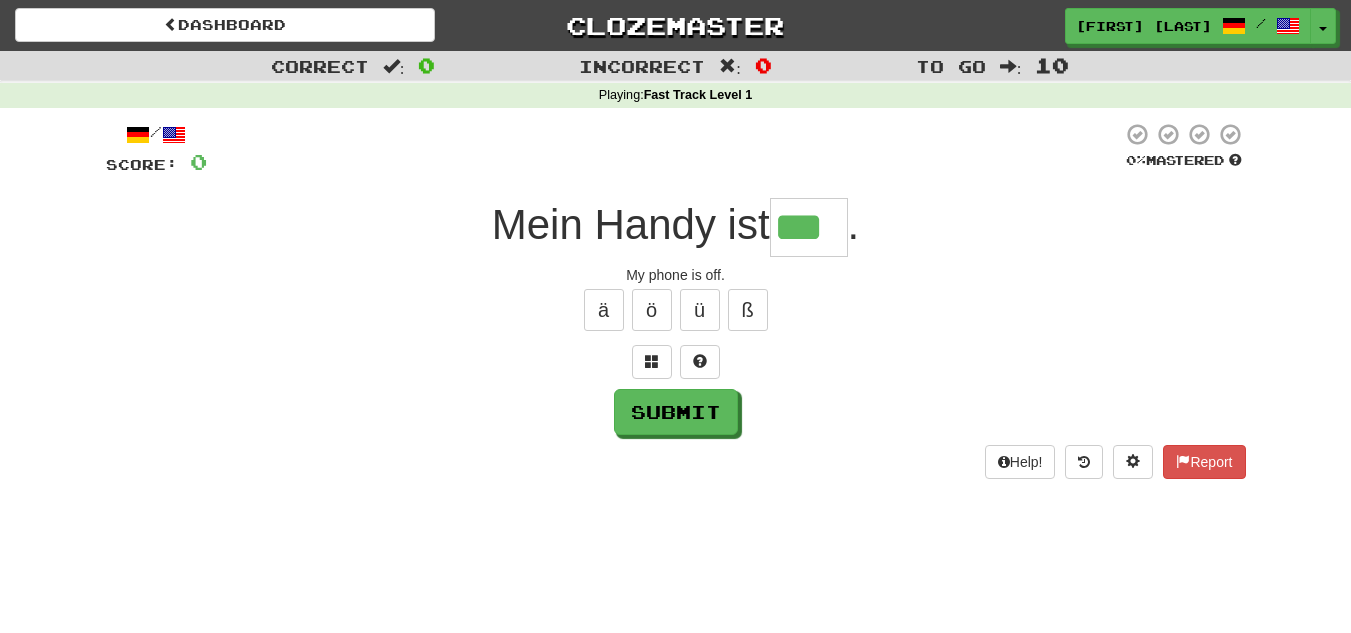 type on "***" 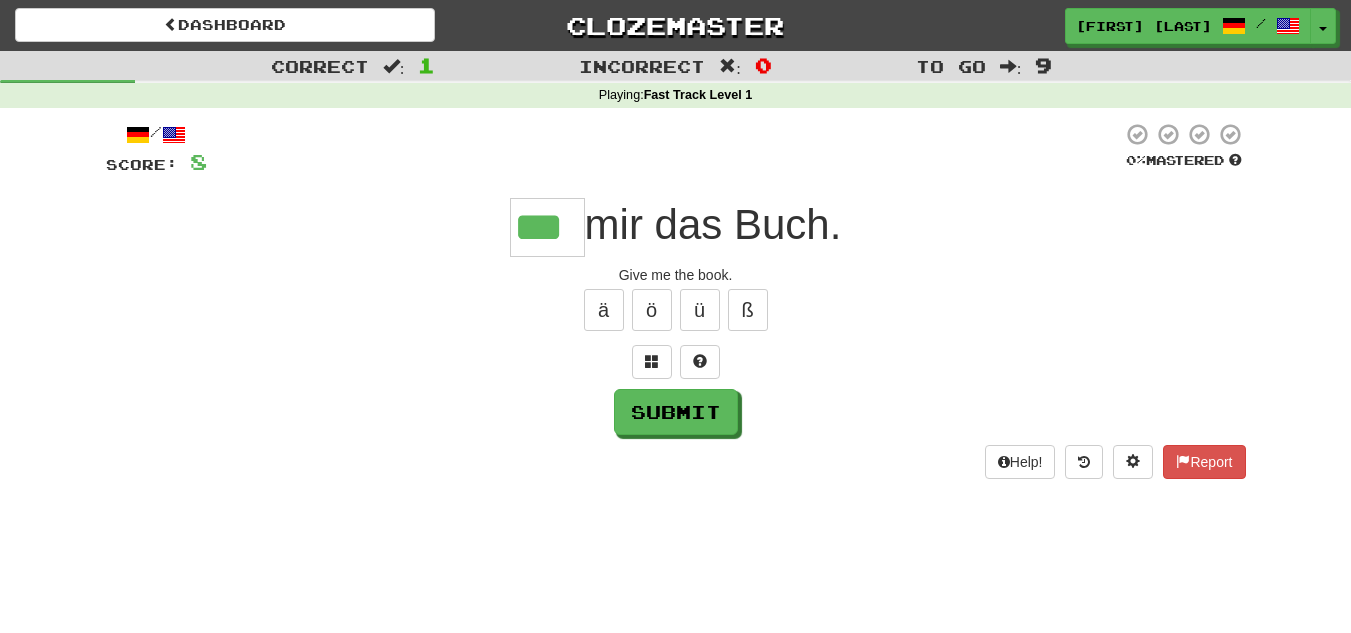 type on "***" 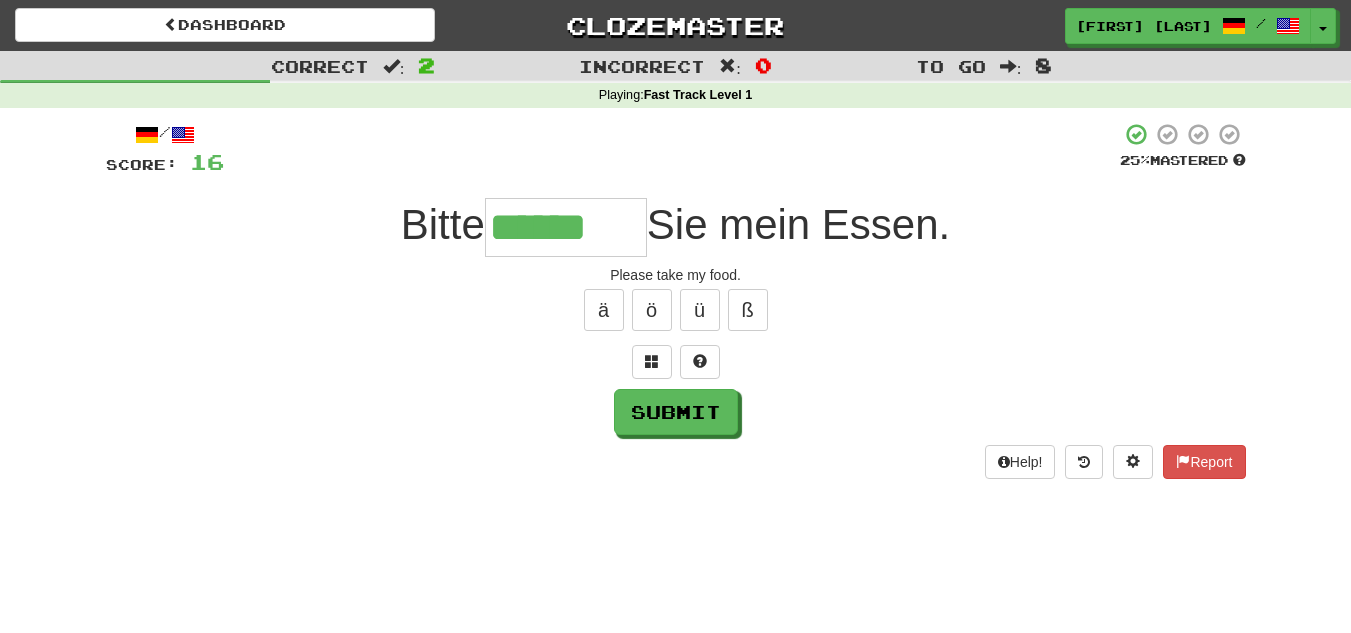 type on "******" 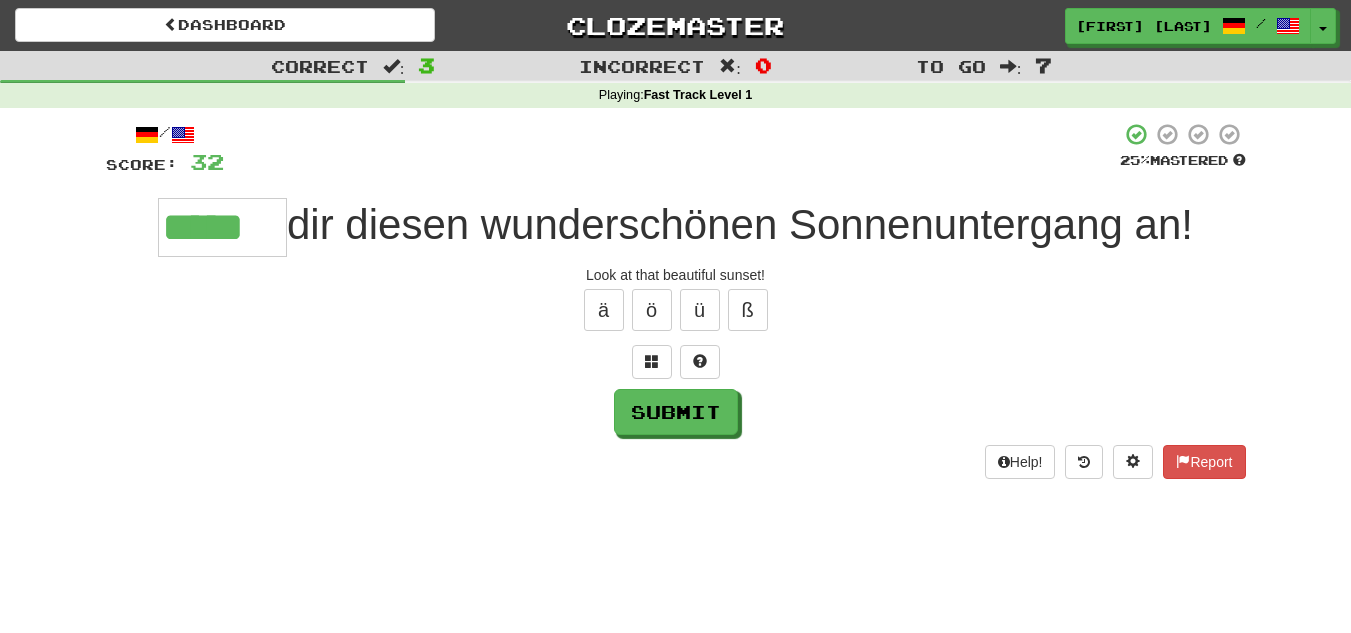 type on "*****" 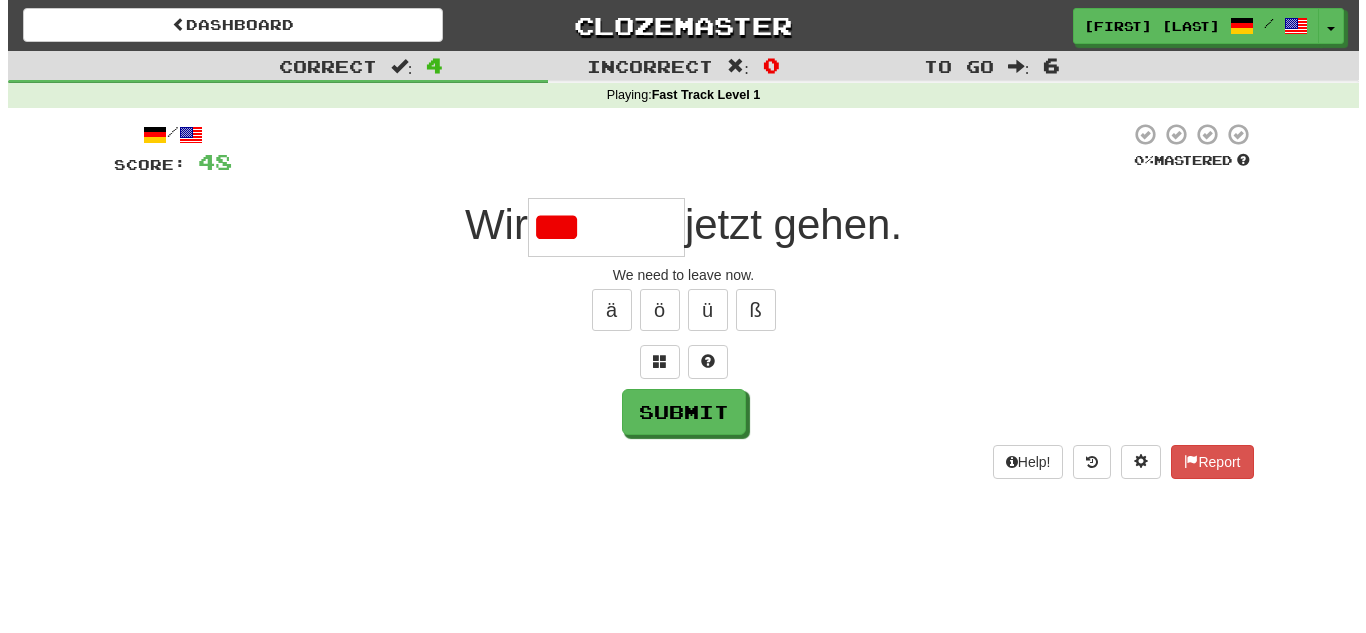 scroll, scrollTop: 0, scrollLeft: 0, axis: both 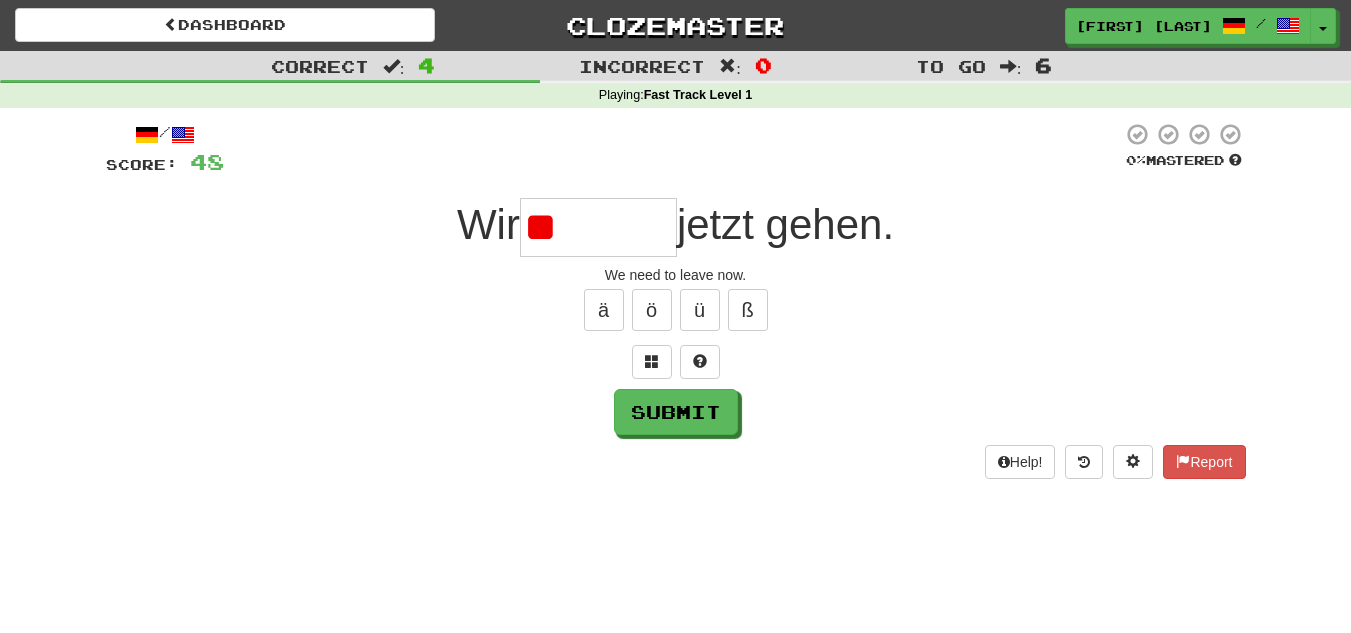 type on "*" 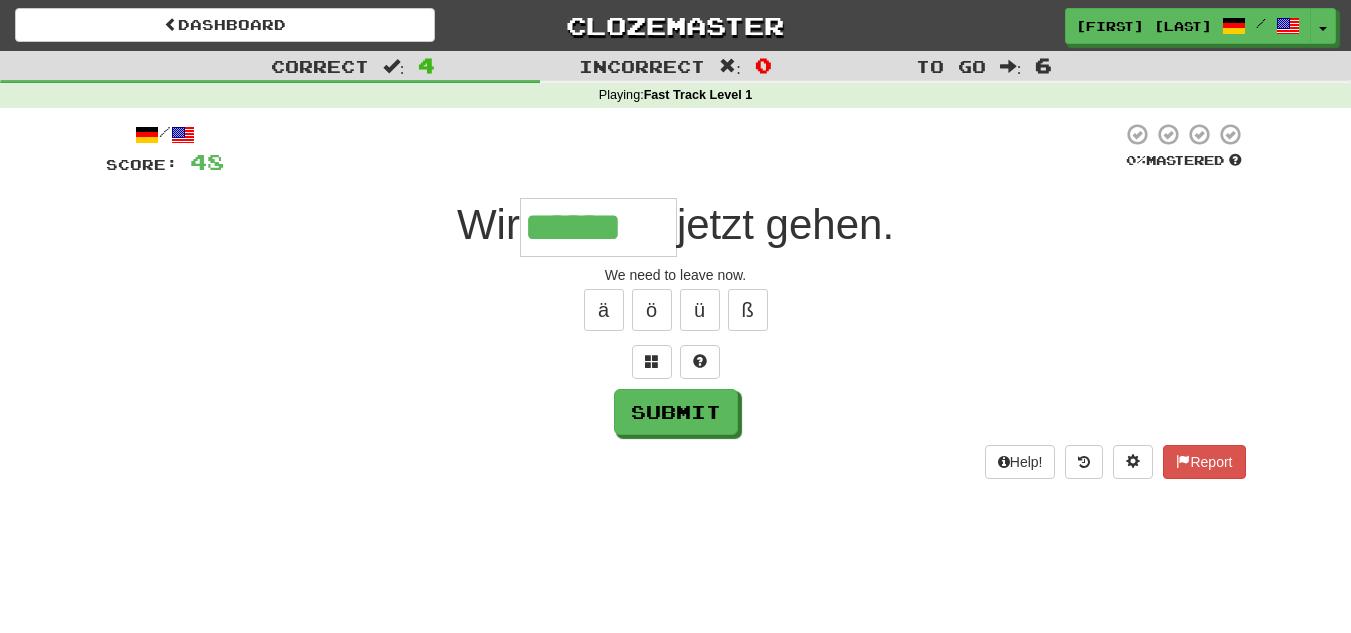 type on "******" 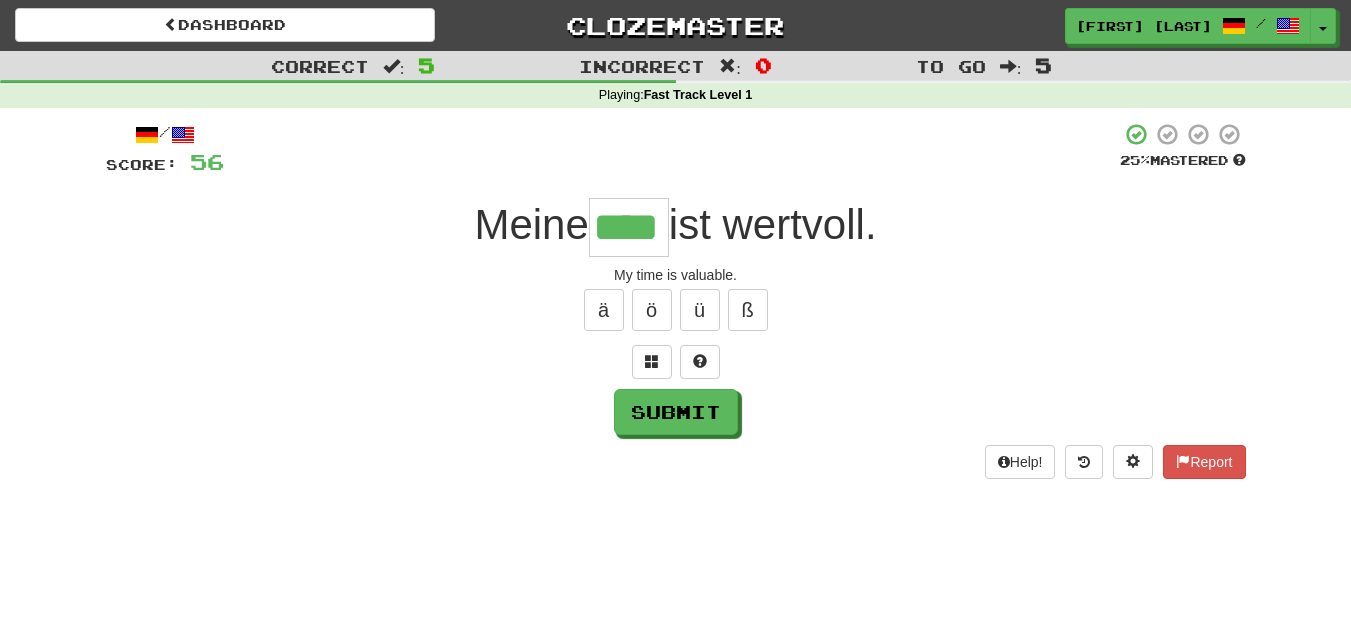type on "****" 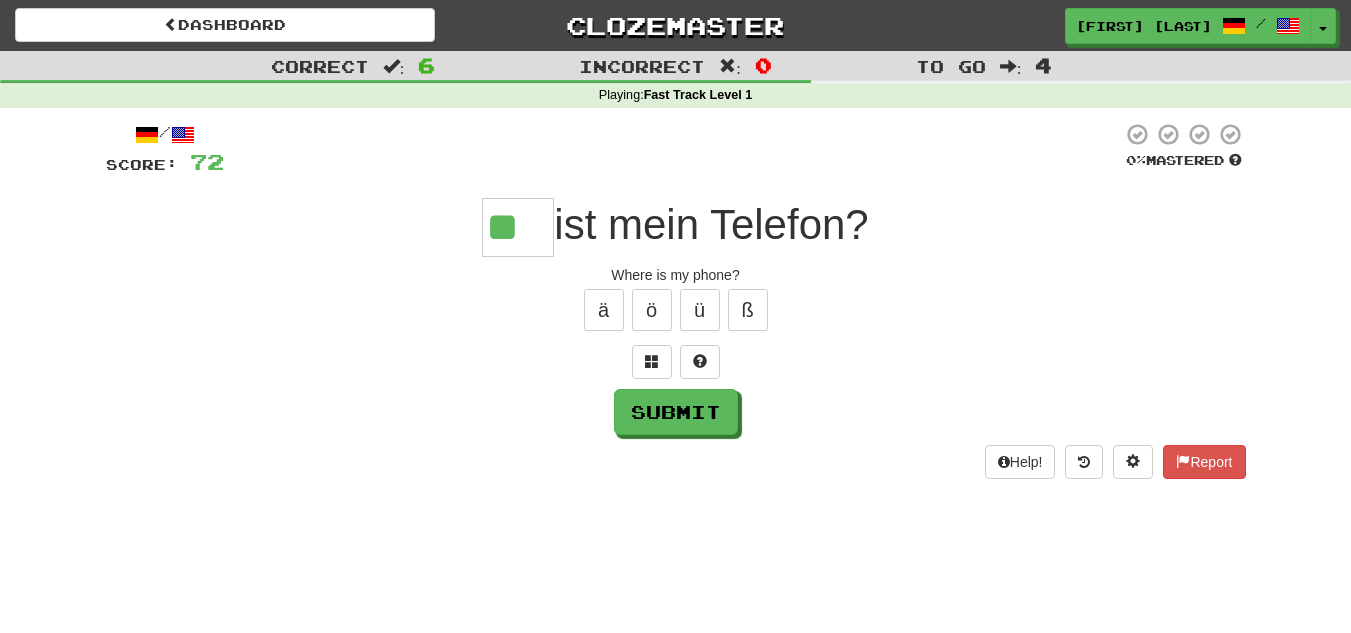 type on "**" 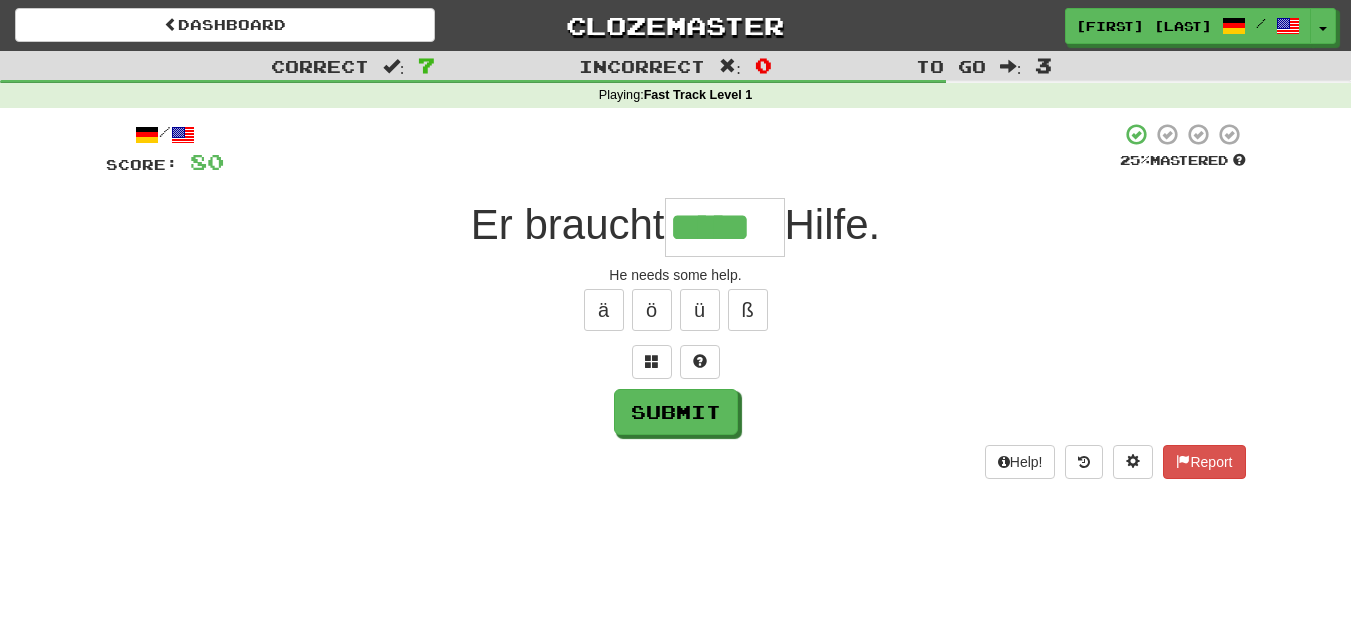 type on "*****" 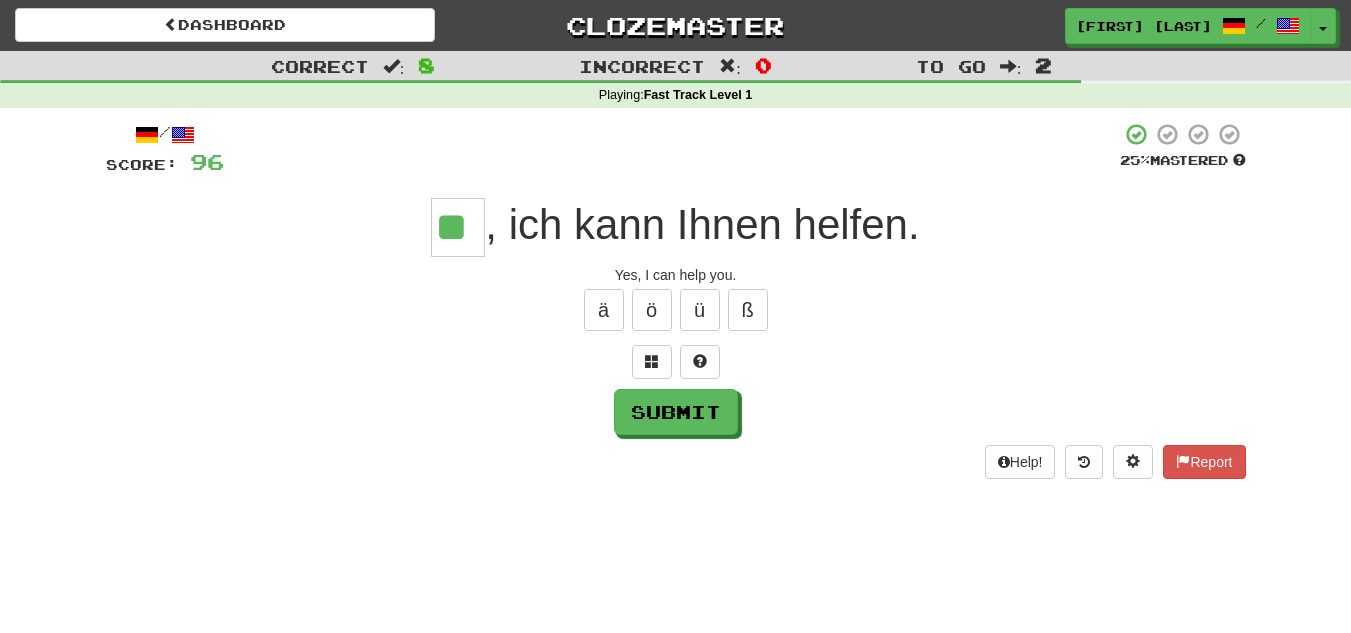 type on "**" 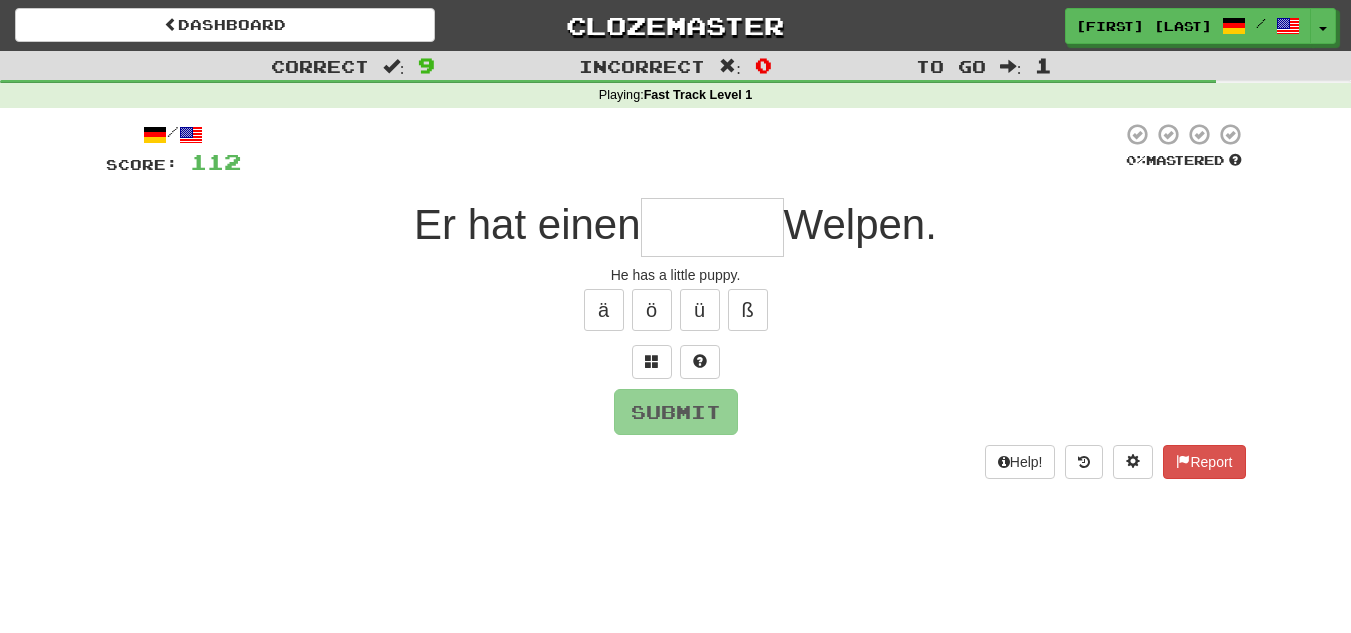 type on "*" 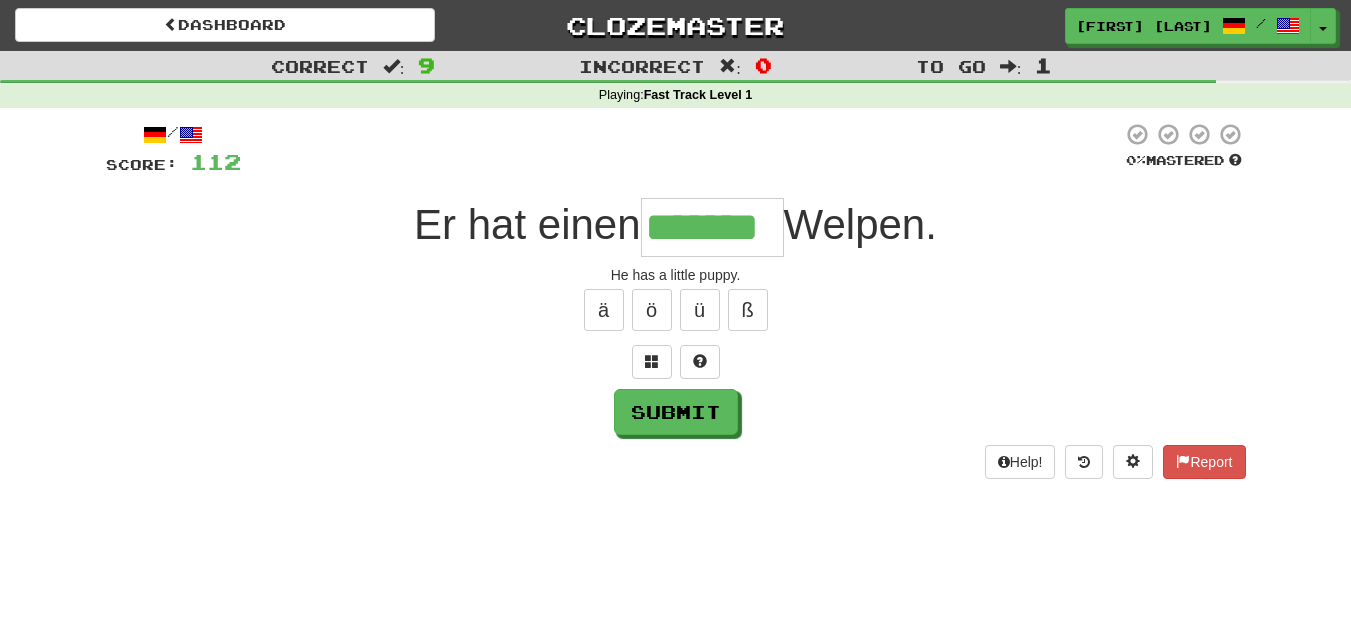 type on "*******" 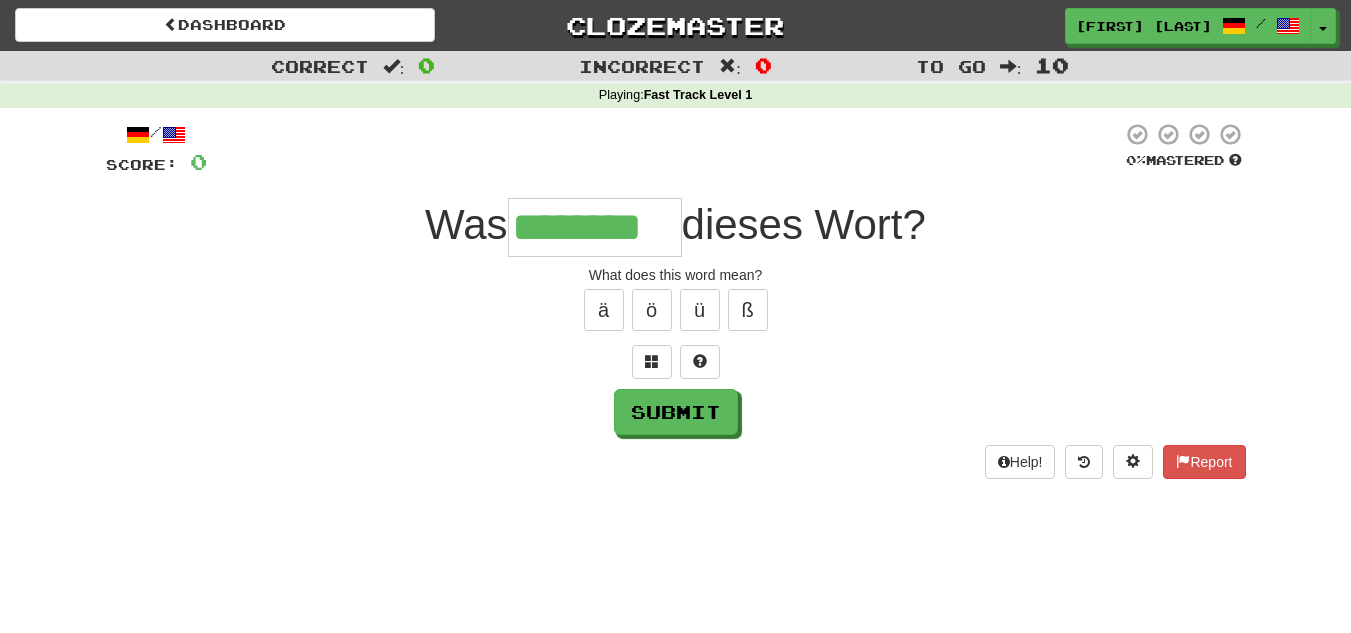 type on "********" 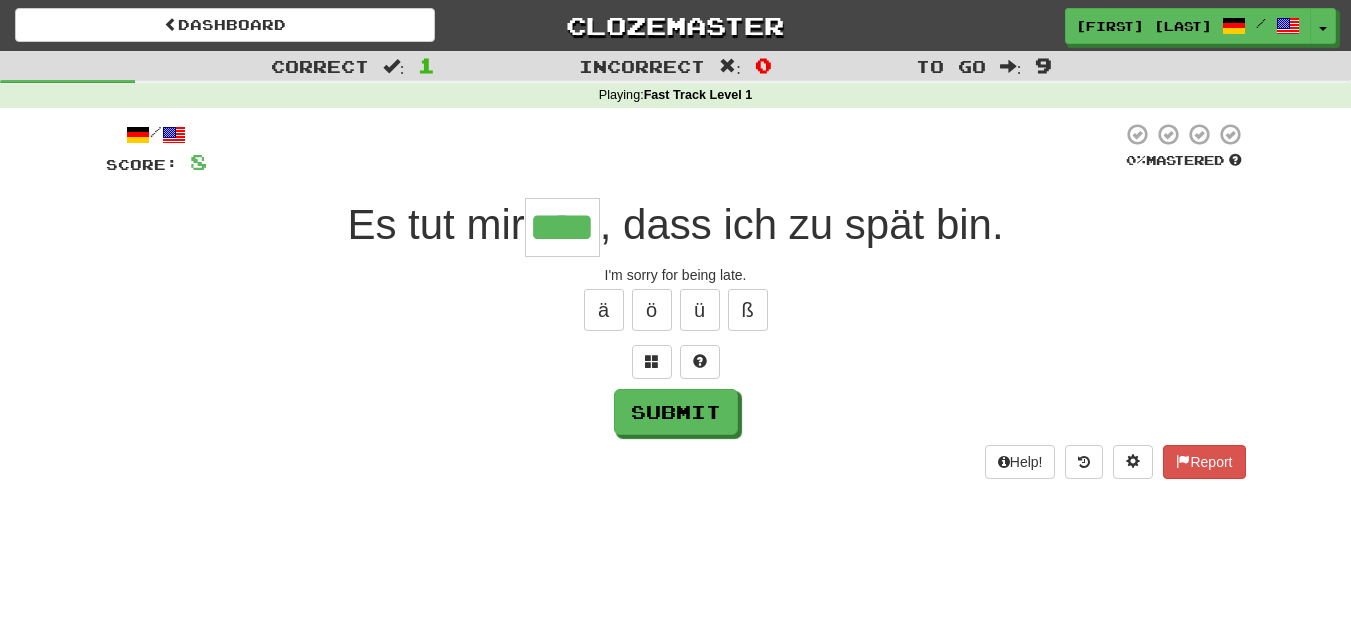 type on "****" 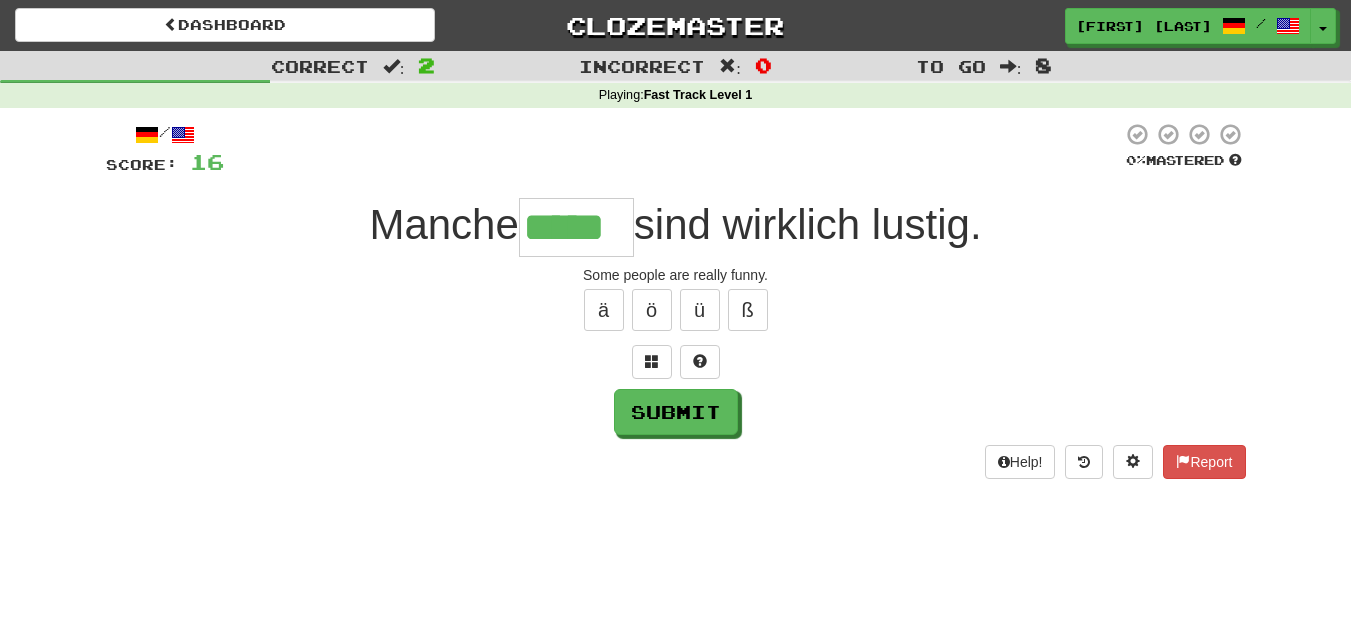 type on "*****" 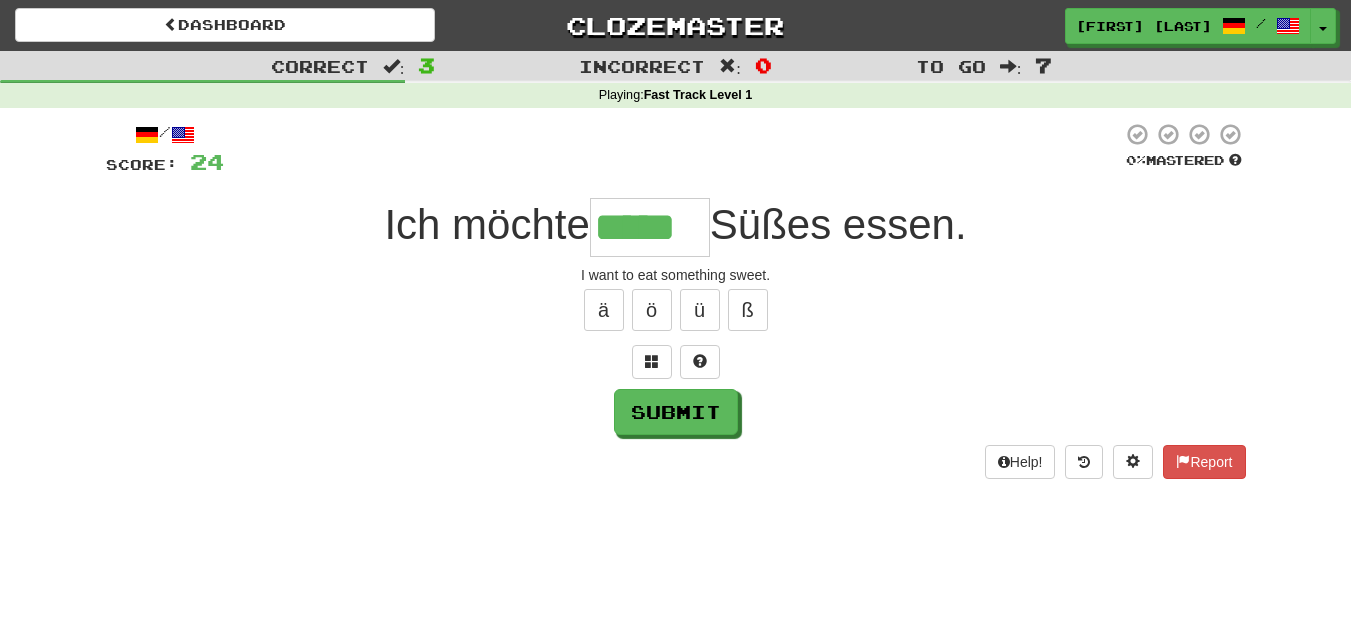type on "*****" 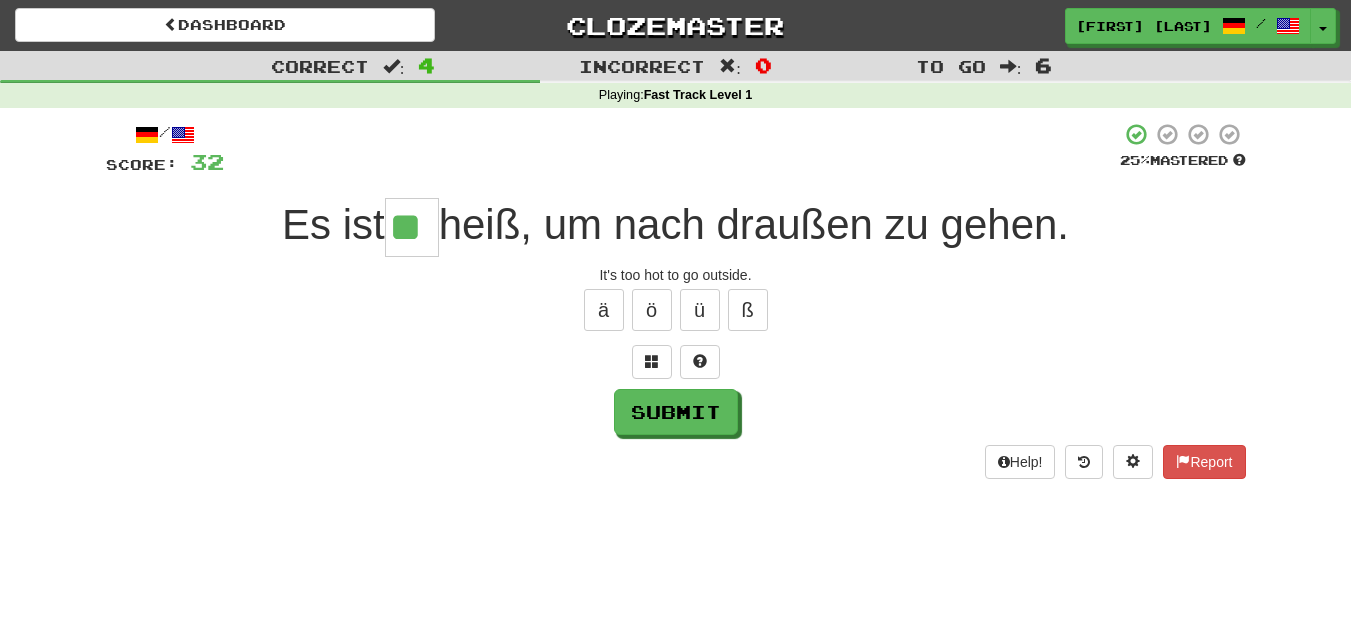 type on "**" 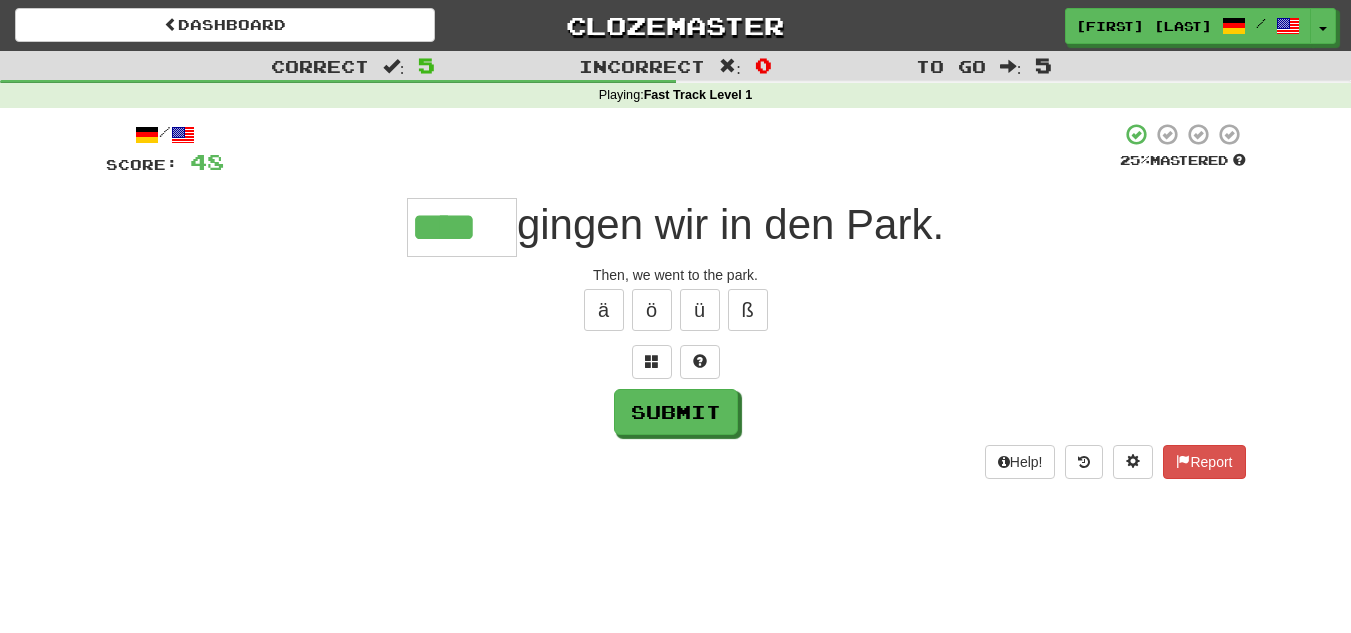 type on "****" 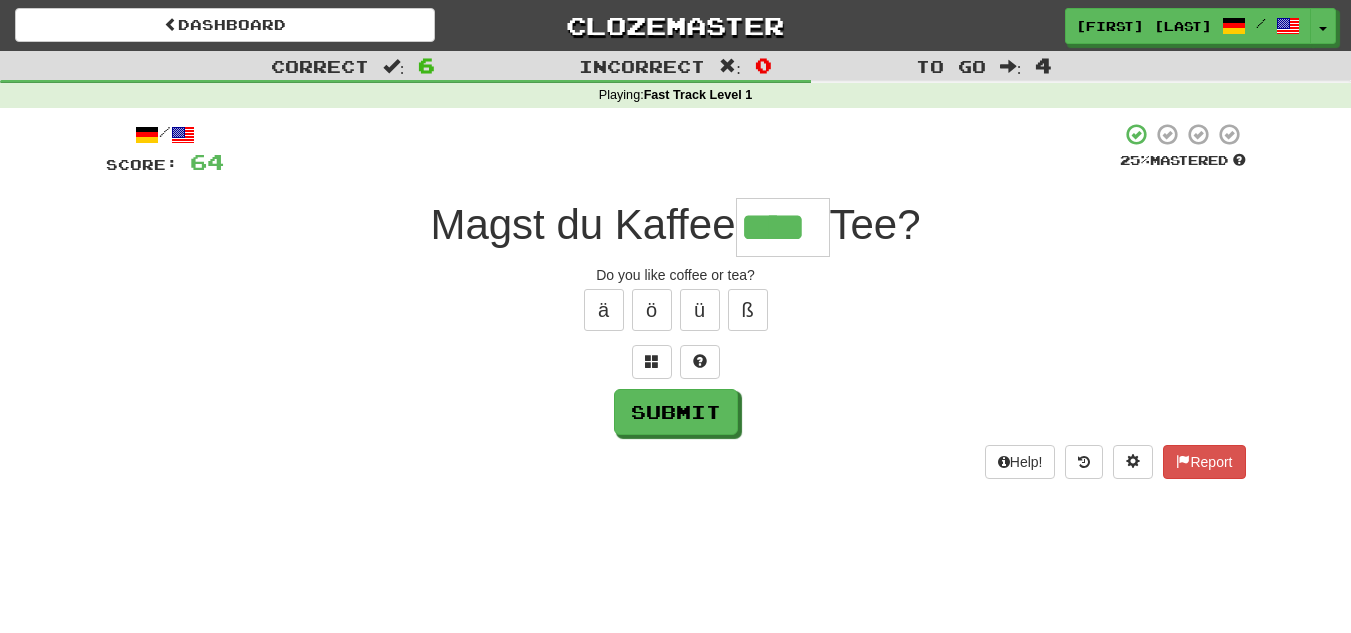 type on "****" 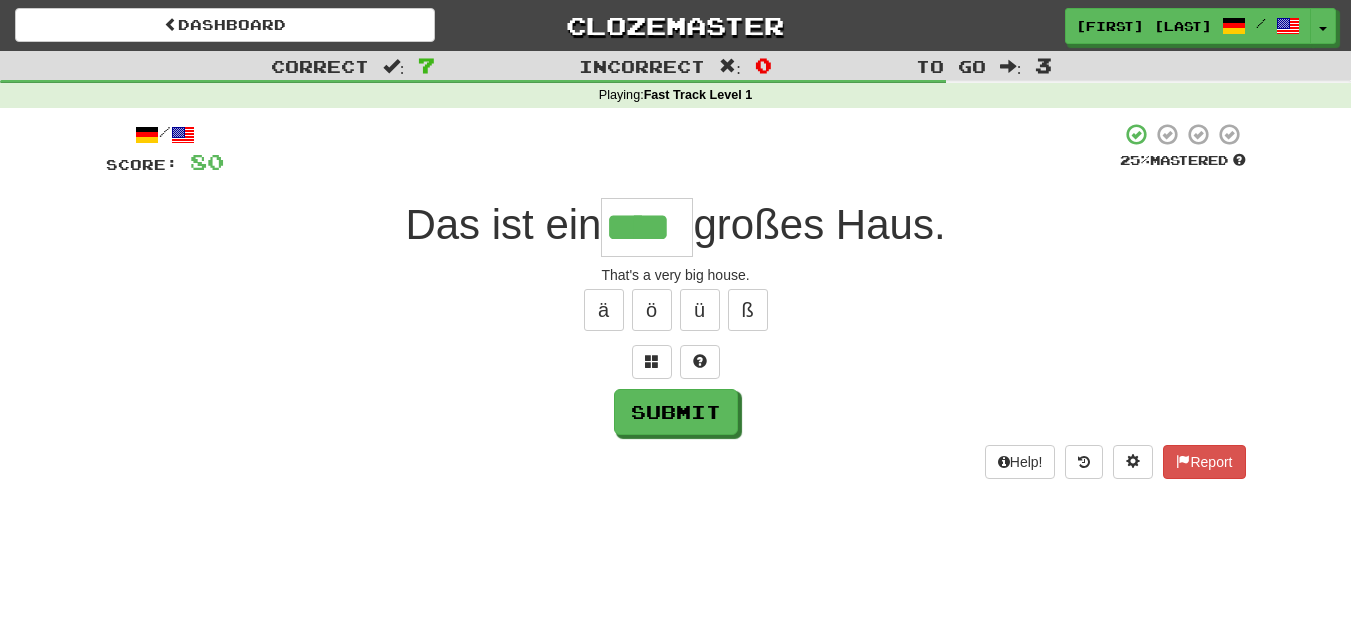 type on "****" 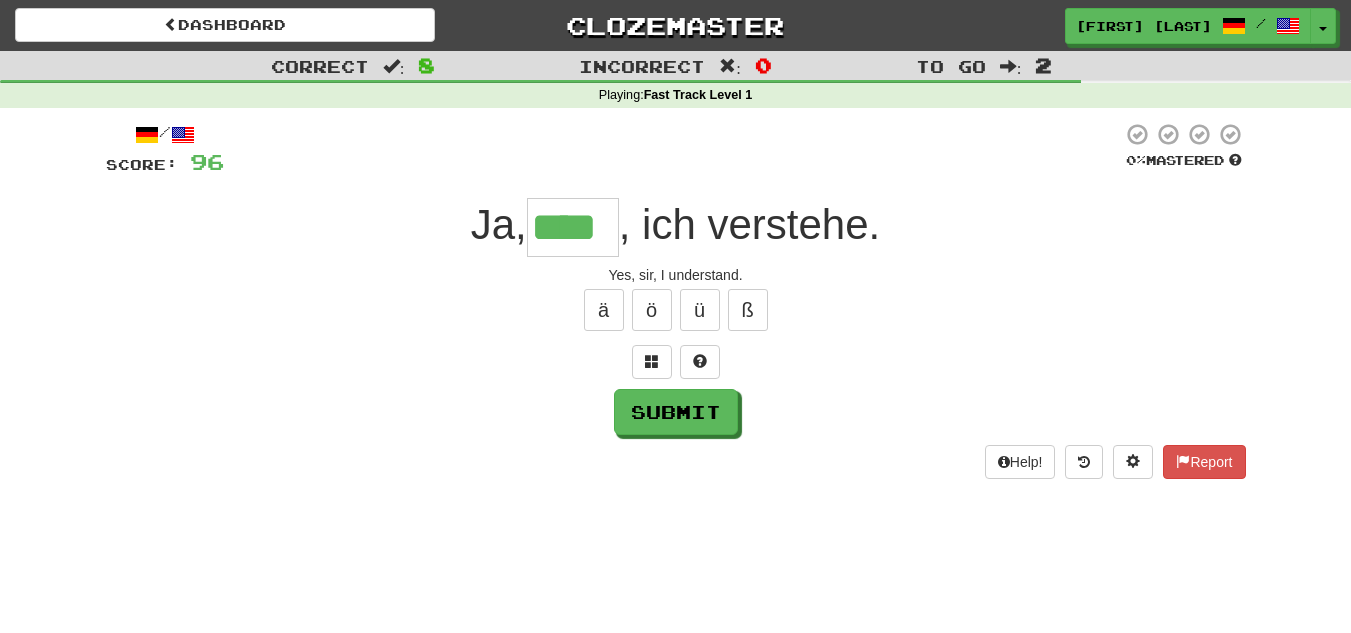 type on "****" 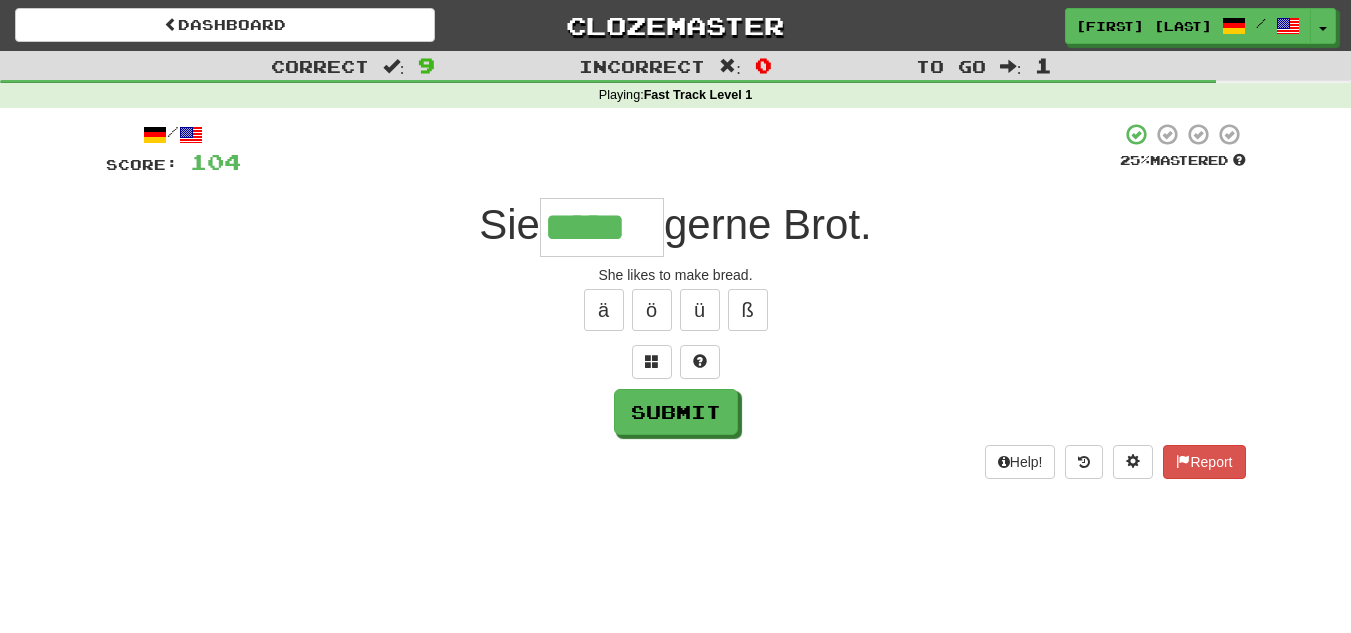 type on "*****" 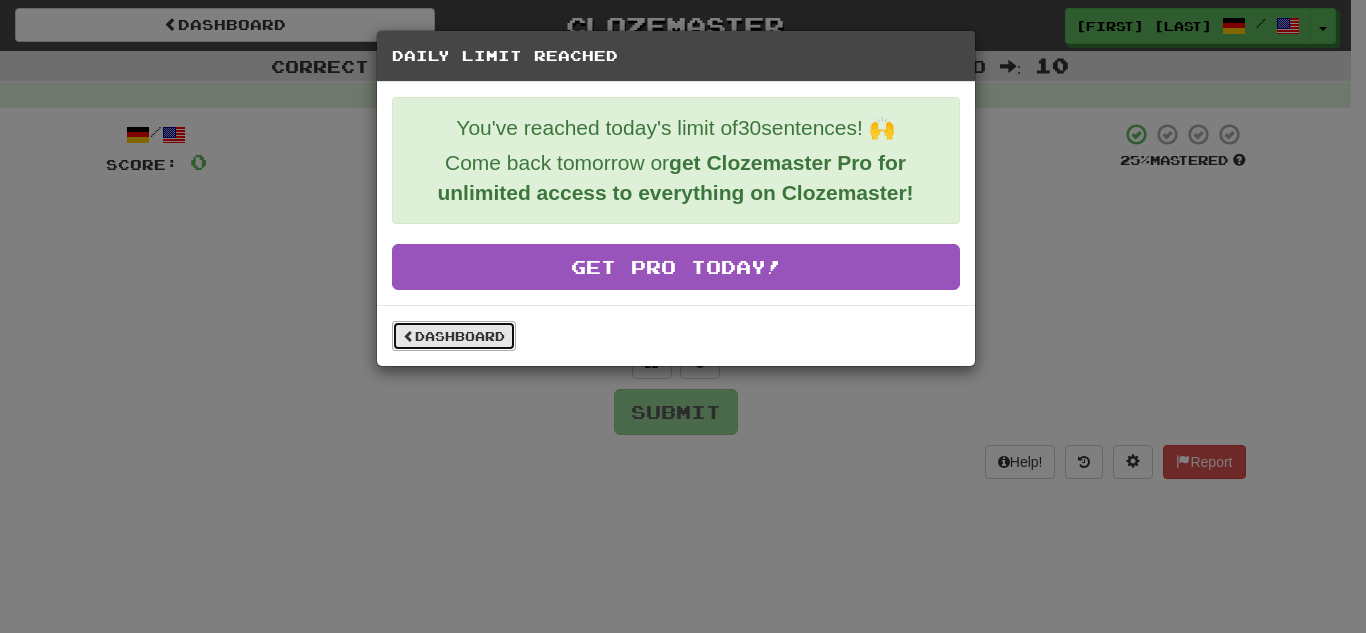 click on "Dashboard" at bounding box center [454, 336] 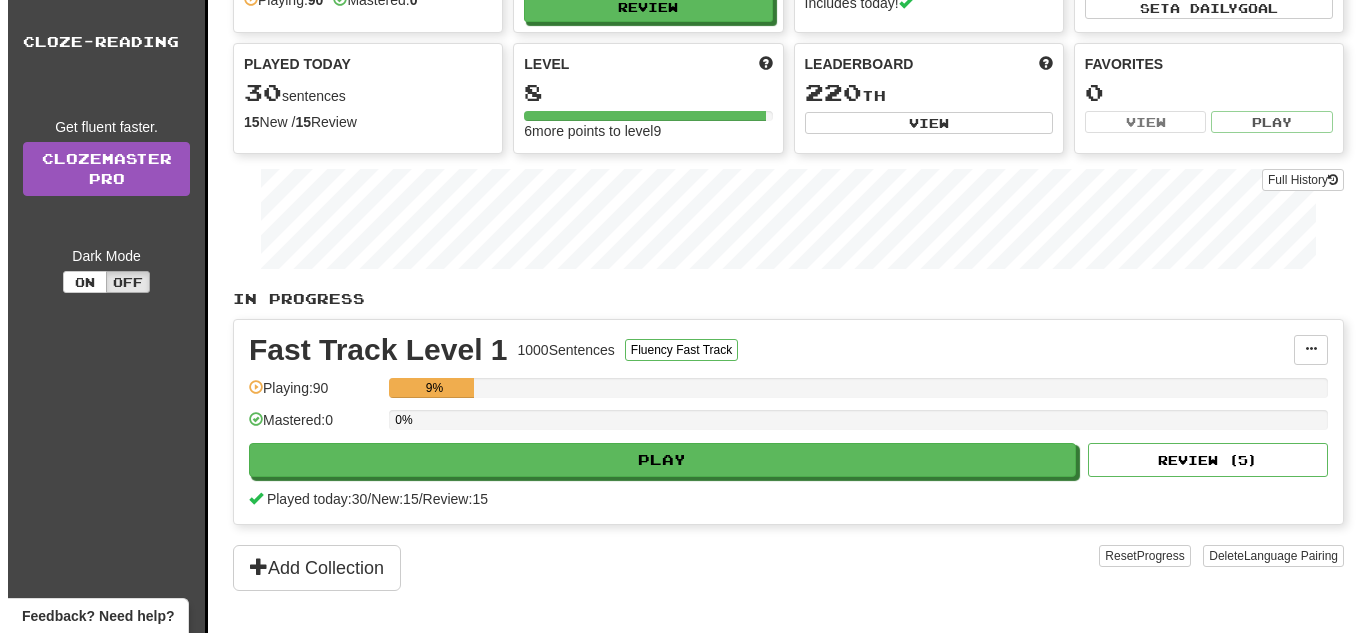scroll, scrollTop: 0, scrollLeft: 0, axis: both 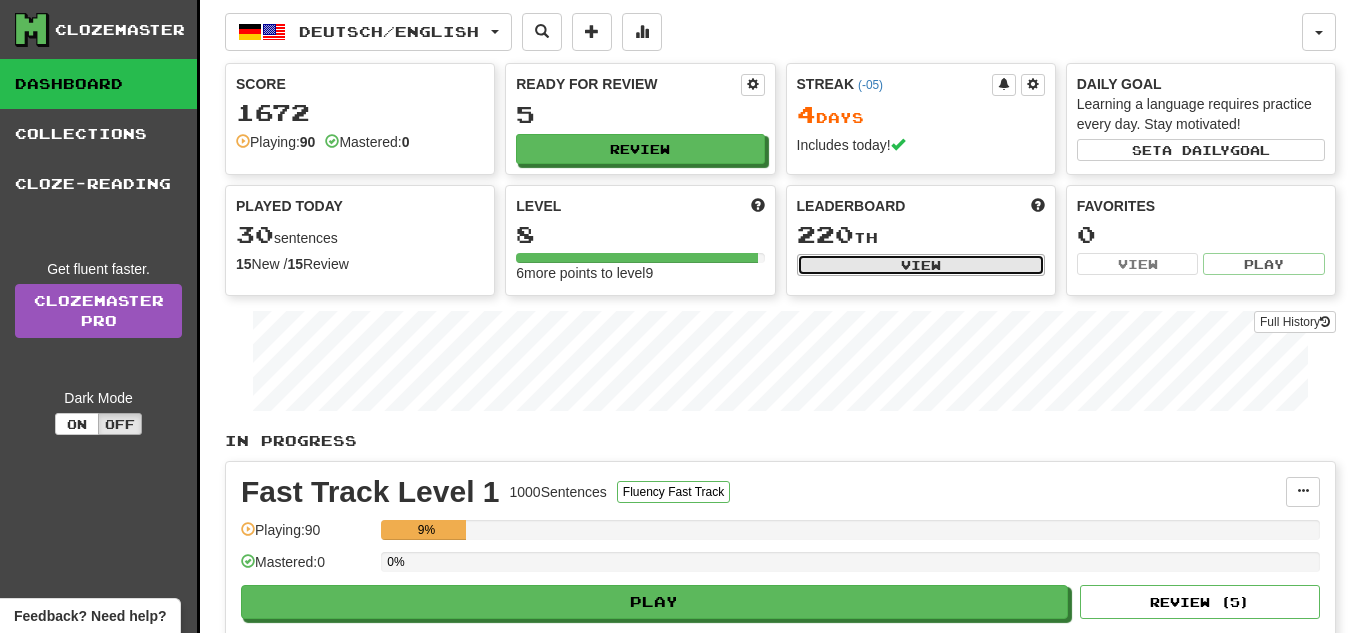 click on "View" at bounding box center [921, 265] 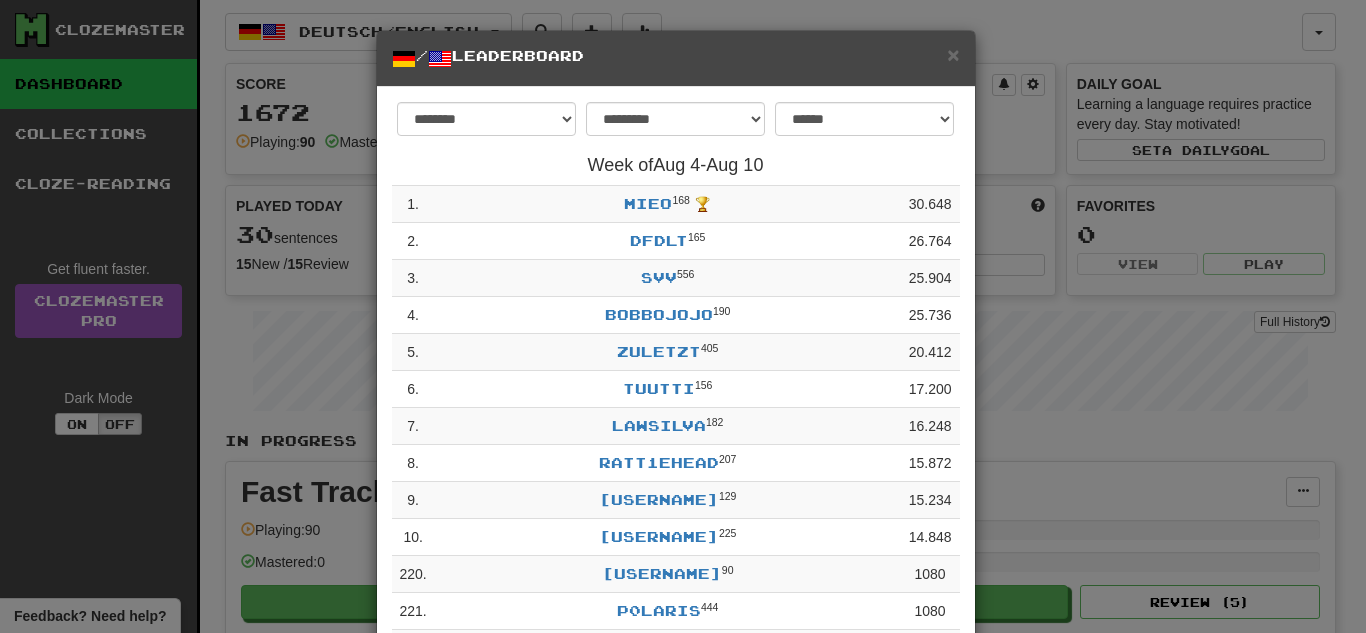 scroll, scrollTop: 228, scrollLeft: 0, axis: vertical 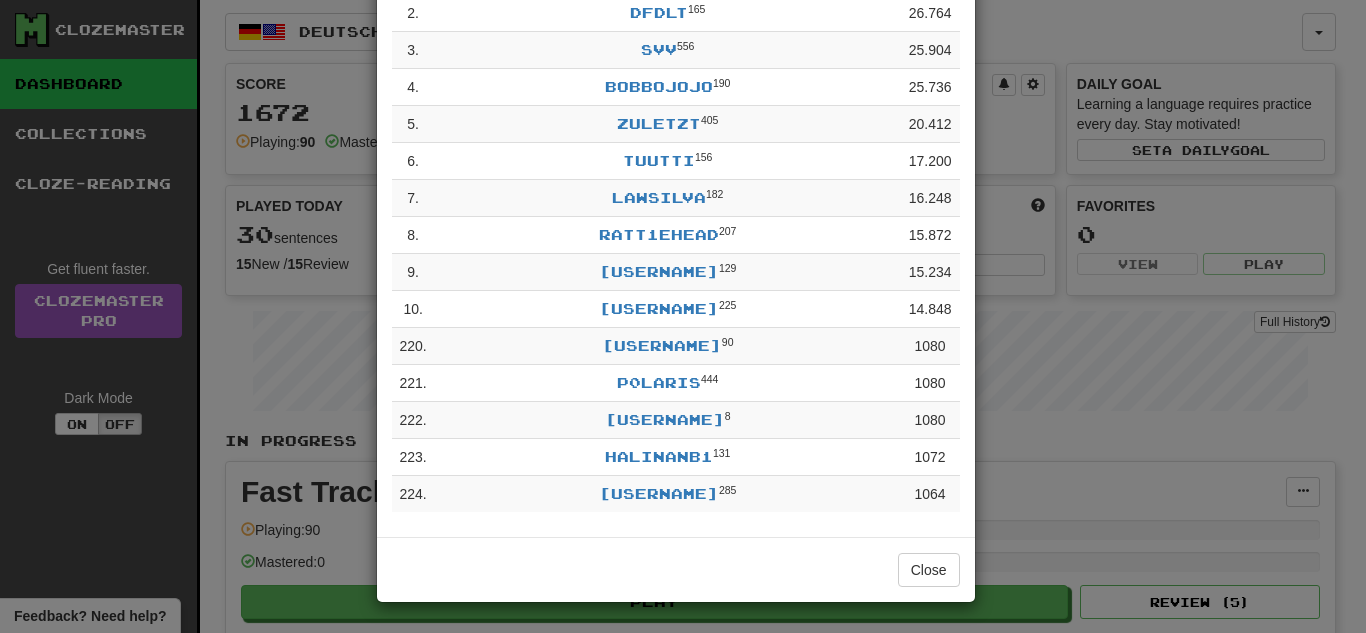 click on "**********" at bounding box center (683, 316) 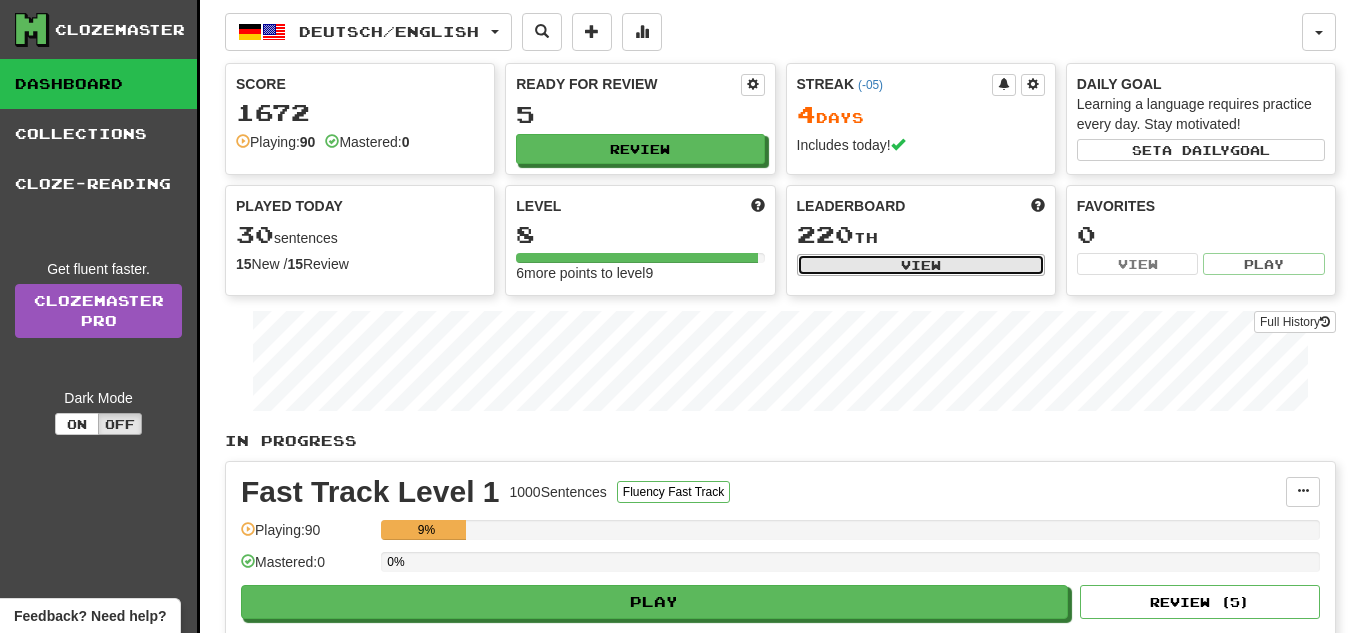click on "View" at bounding box center [921, 265] 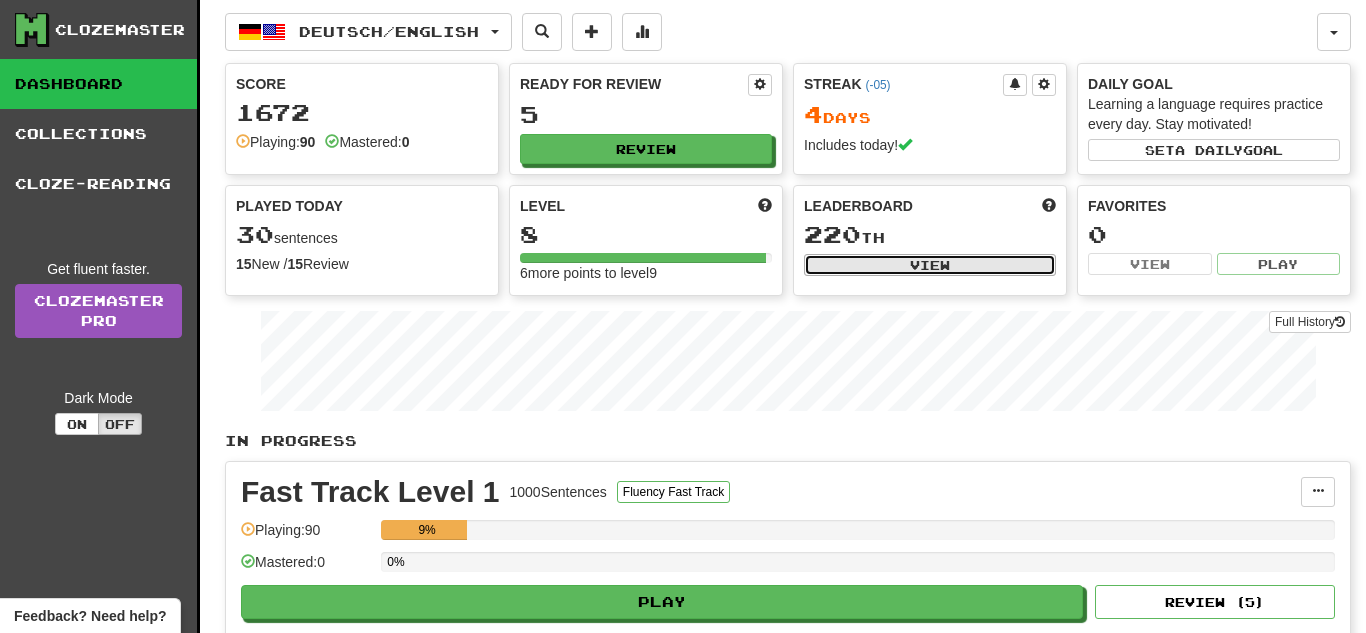 select on "**********" 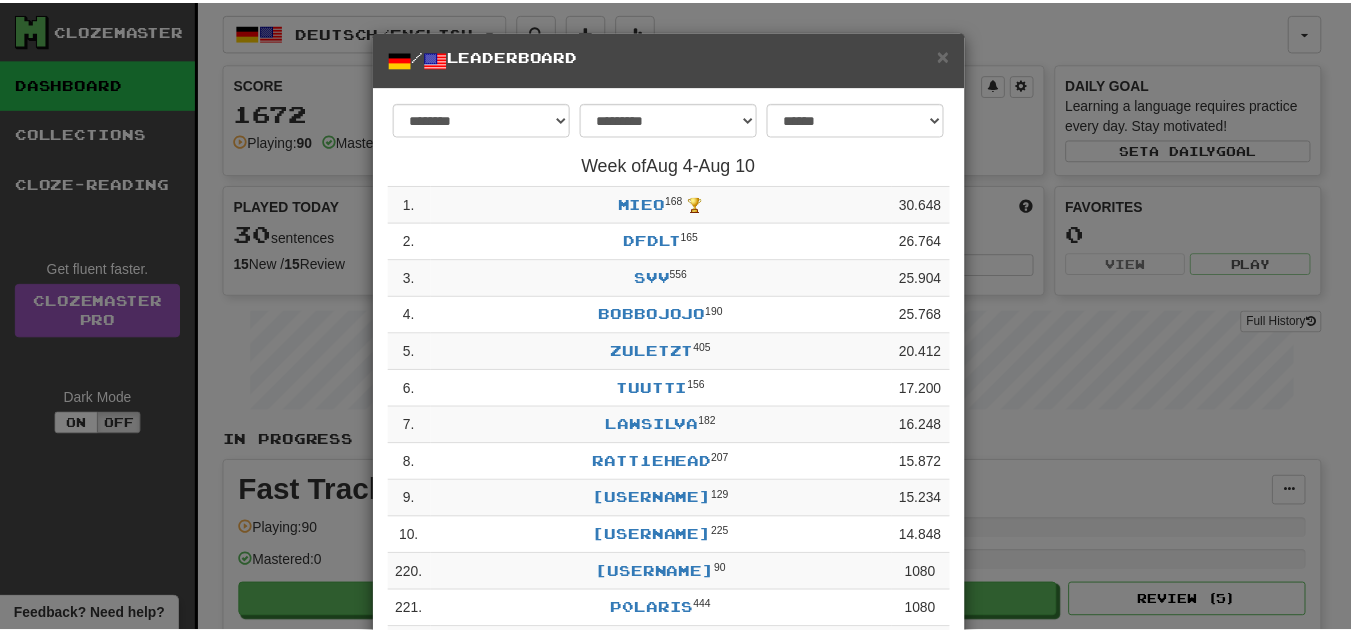 scroll, scrollTop: 228, scrollLeft: 0, axis: vertical 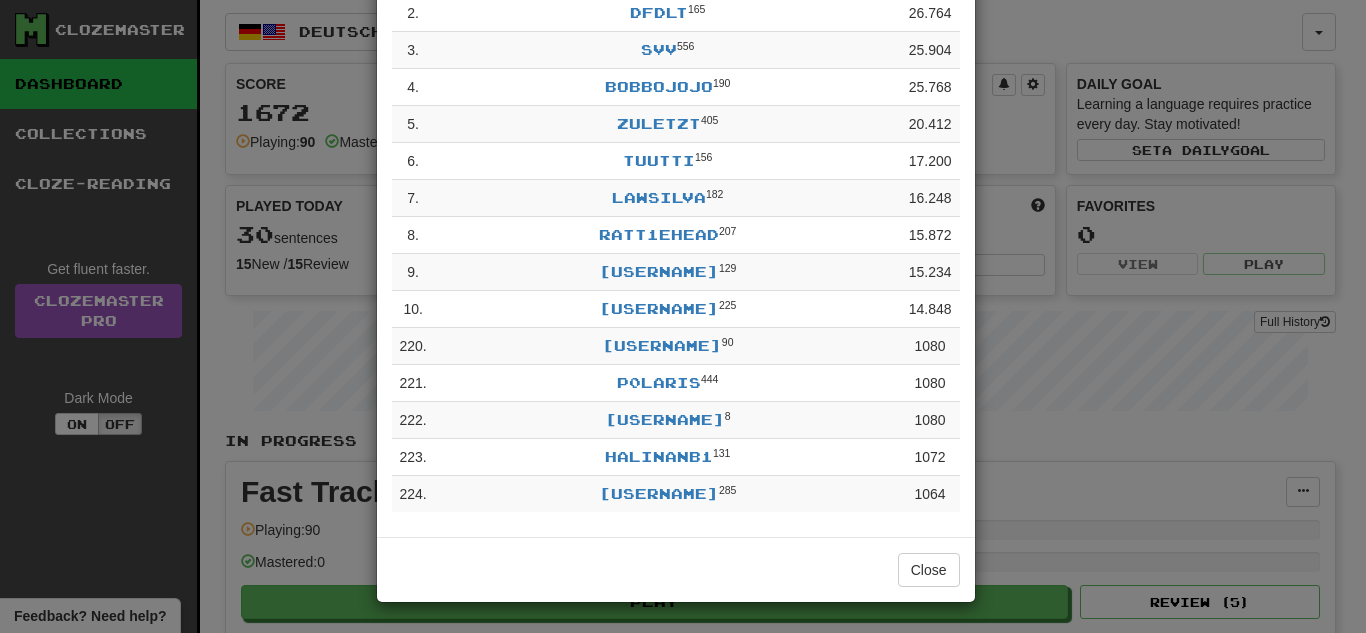 click on "**********" at bounding box center (683, 316) 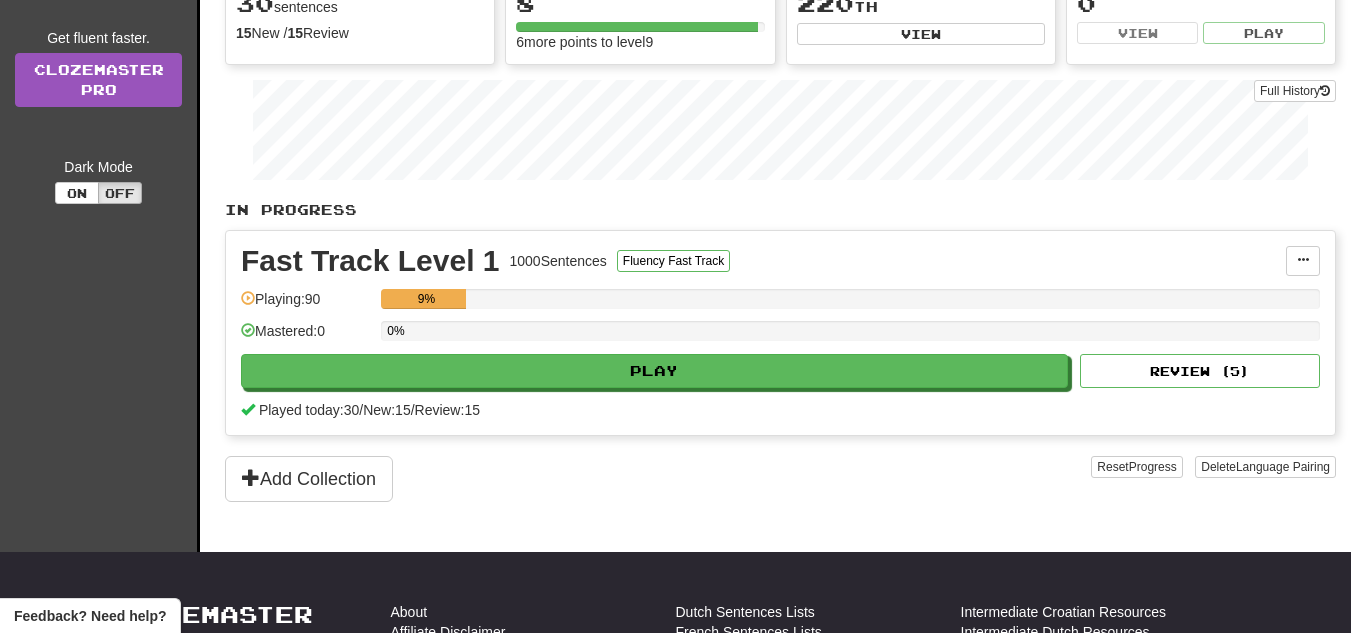 scroll, scrollTop: 0, scrollLeft: 0, axis: both 